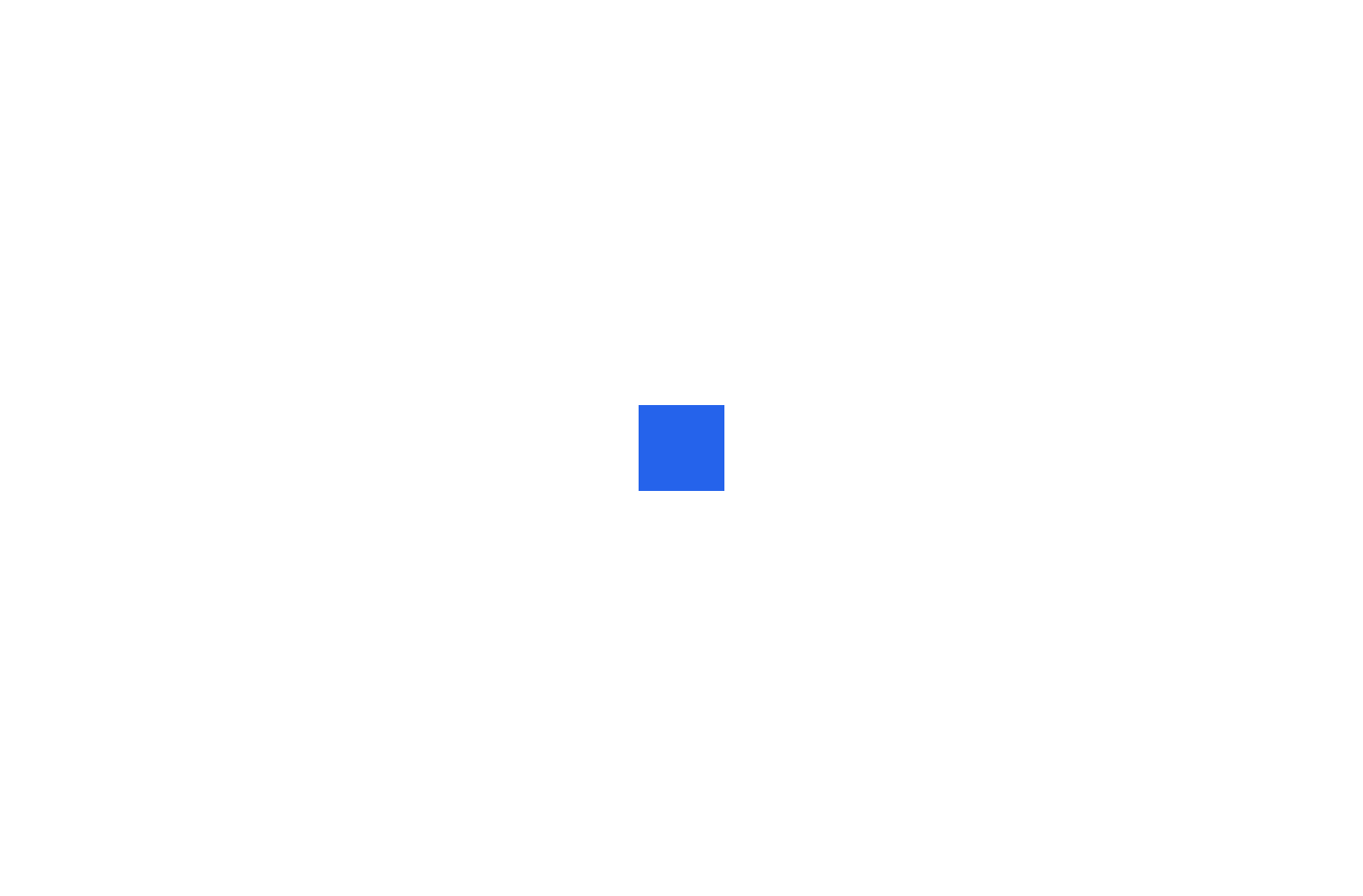 scroll, scrollTop: 0, scrollLeft: 0, axis: both 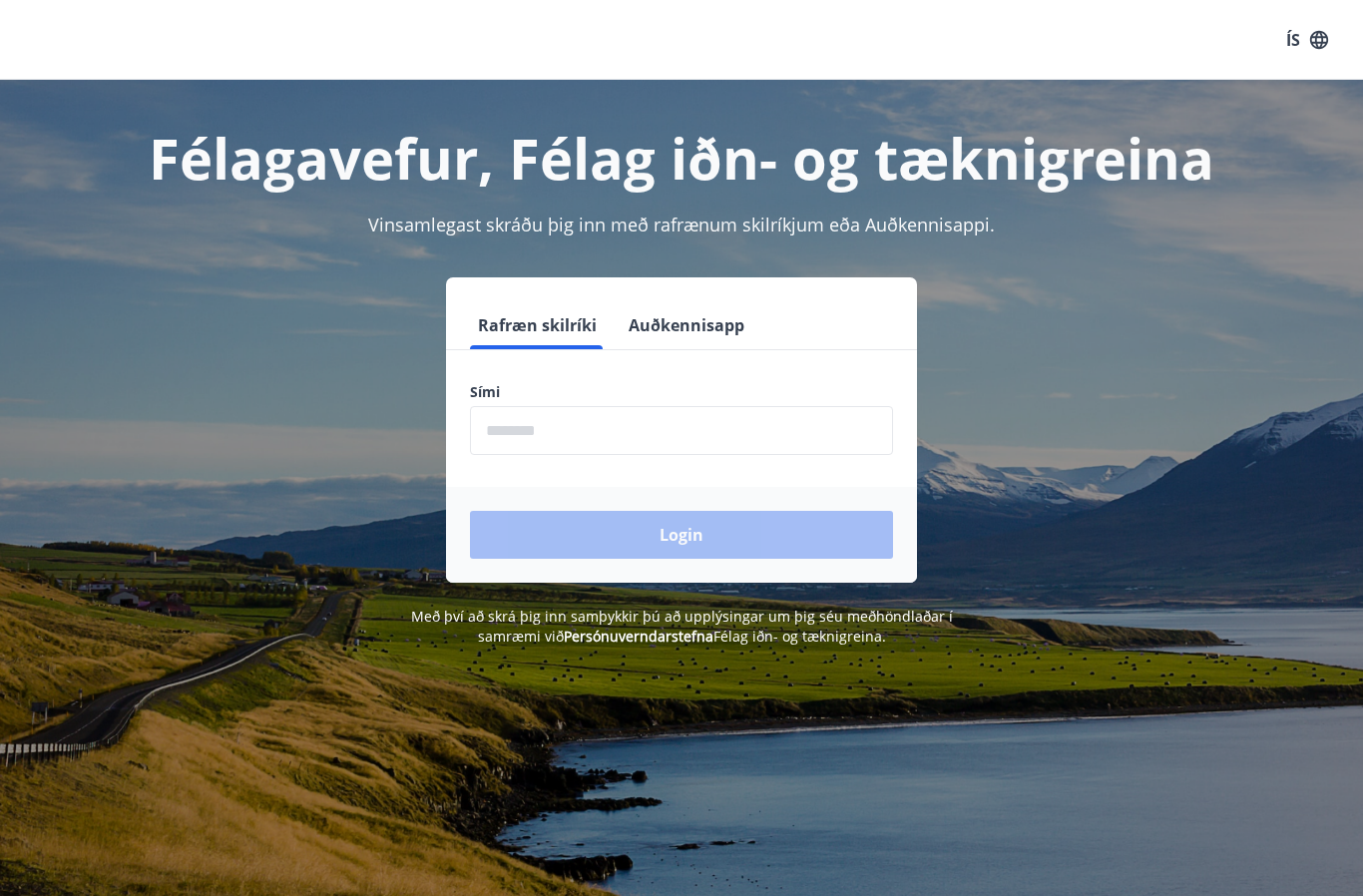 click at bounding box center [682, 430] 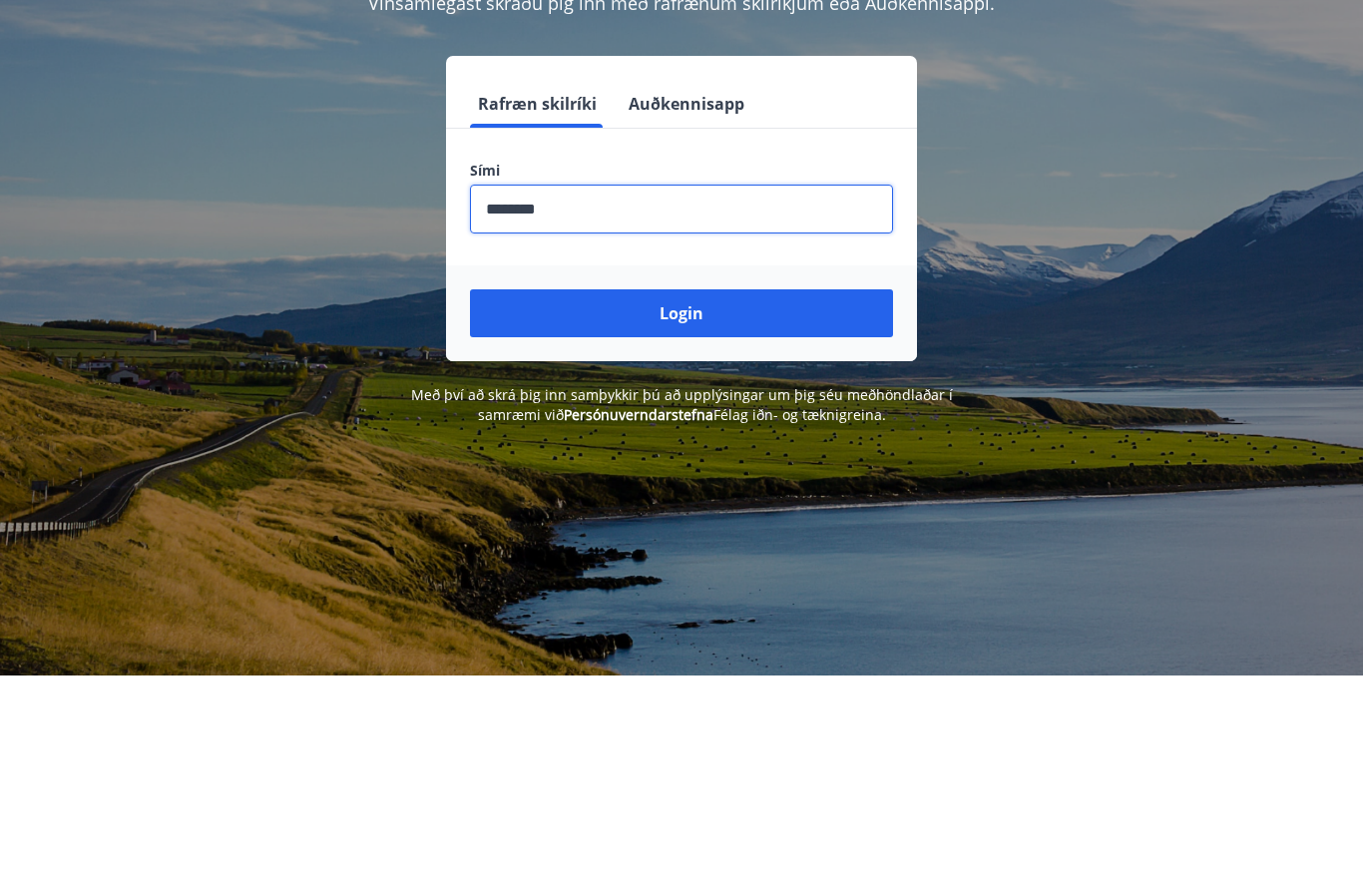 type on "********" 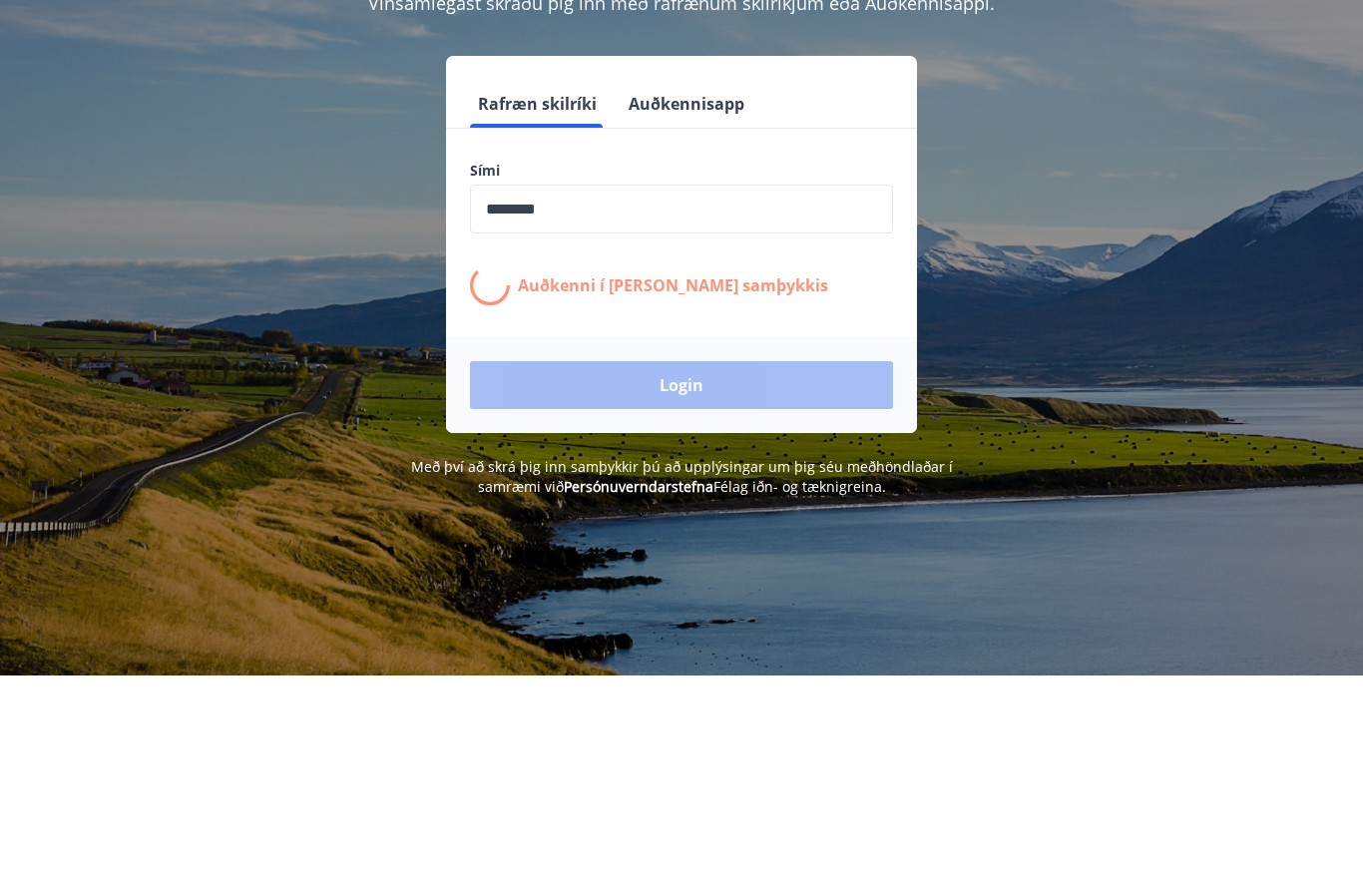 scroll, scrollTop: 222, scrollLeft: 0, axis: vertical 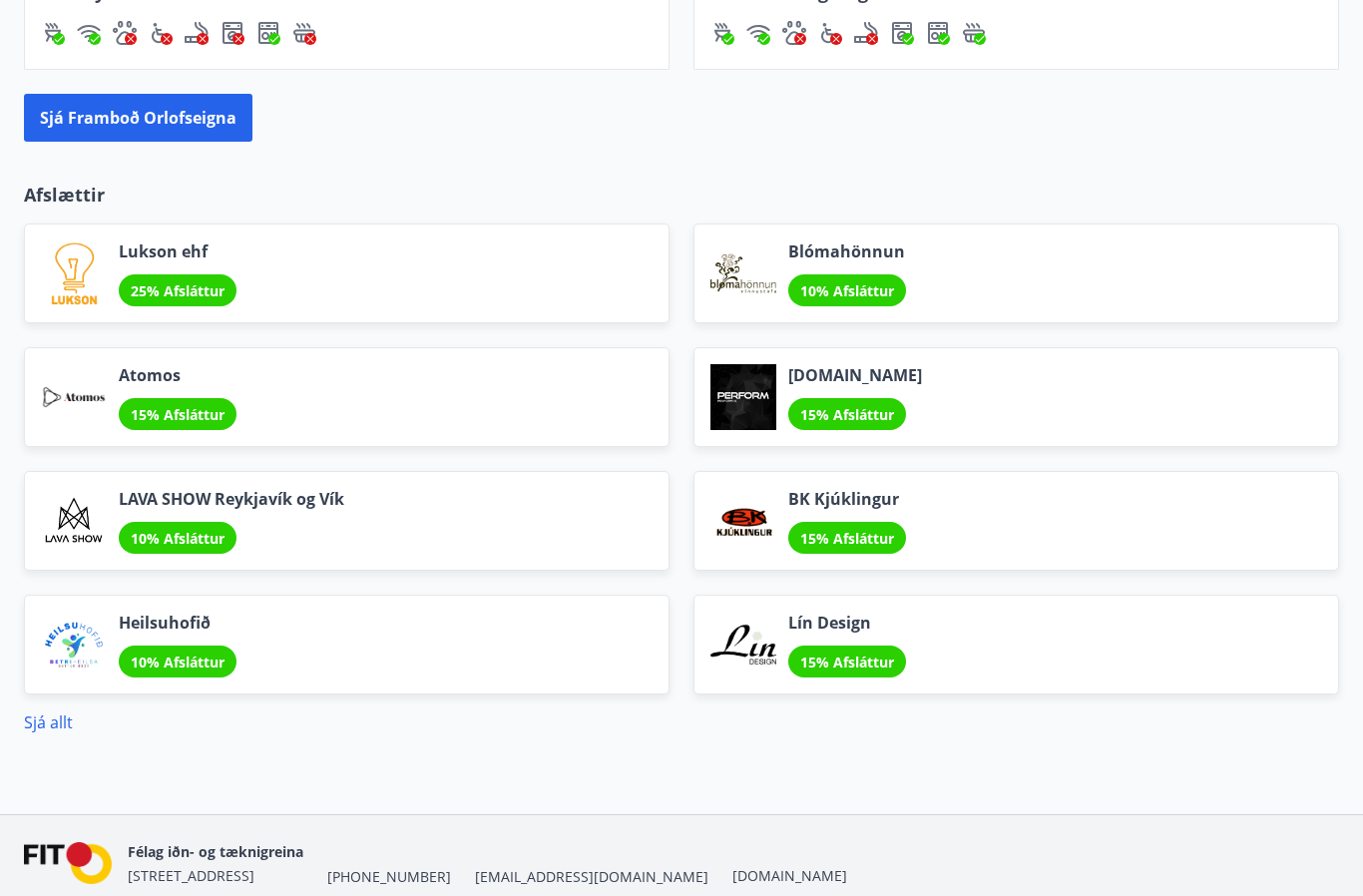 click on "Sjá framboð orlofseigna" at bounding box center [138, 118] 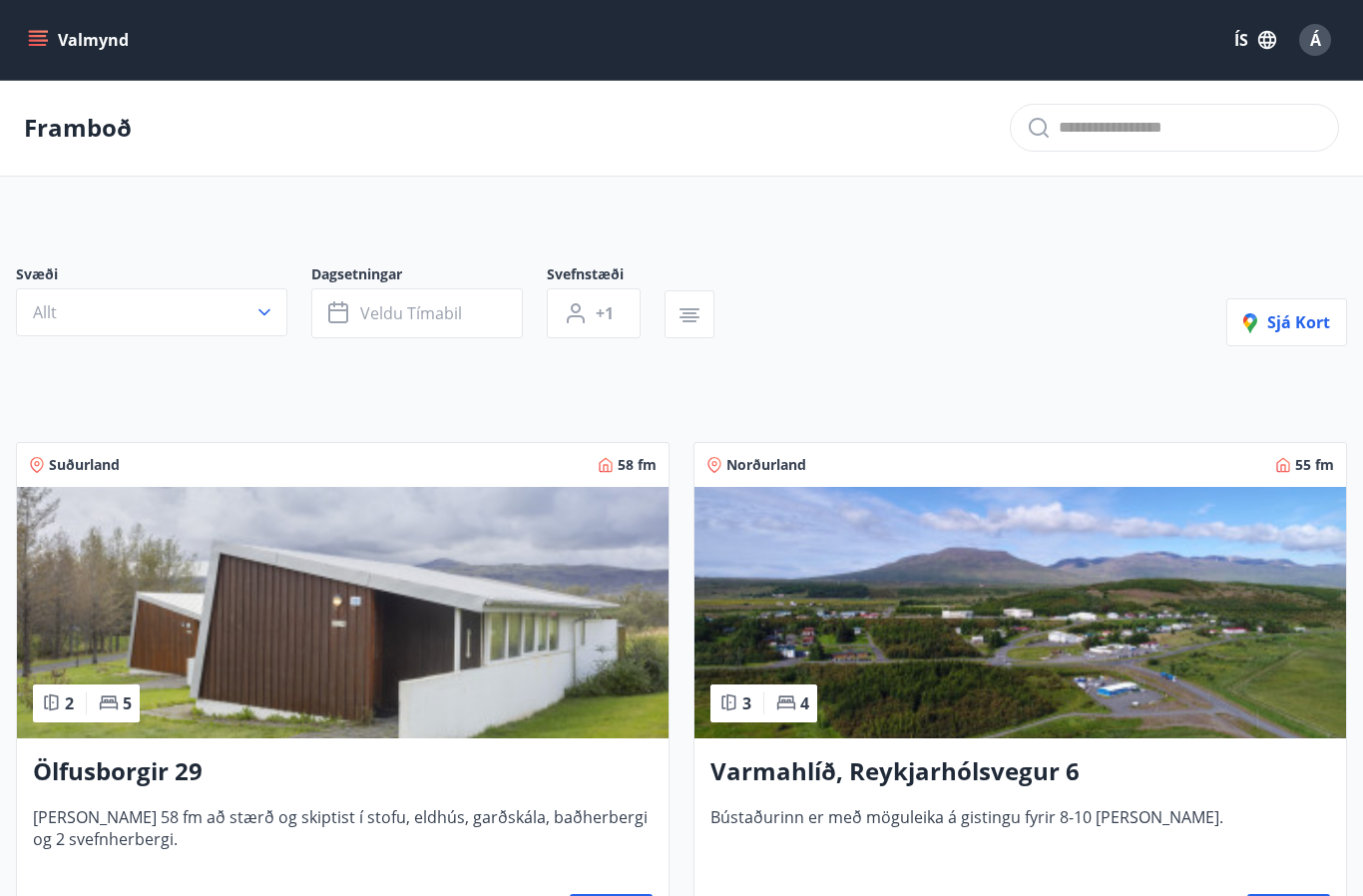 click on "Veldu tímabil" at bounding box center [411, 313] 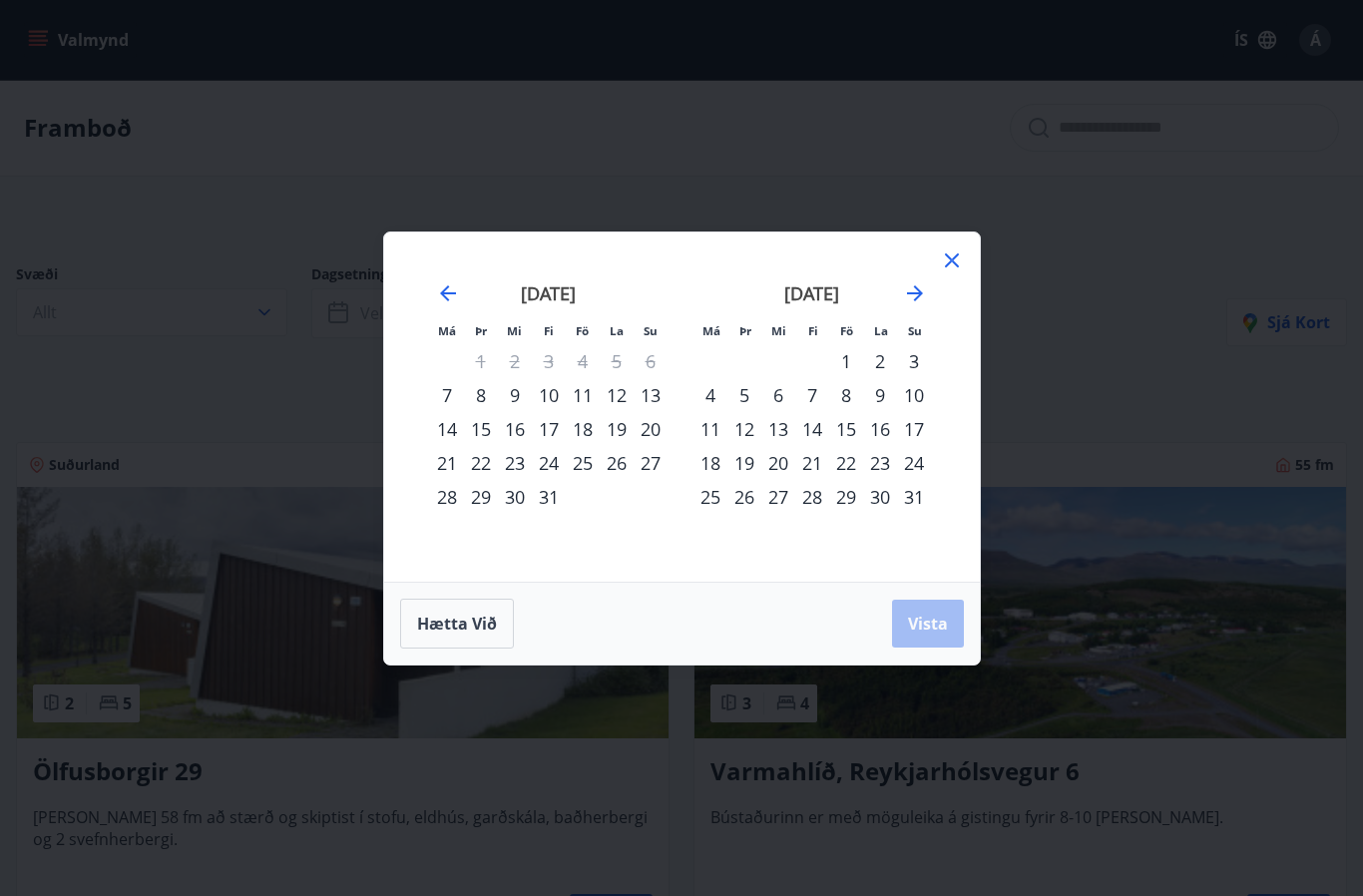 click on "11" at bounding box center [583, 395] 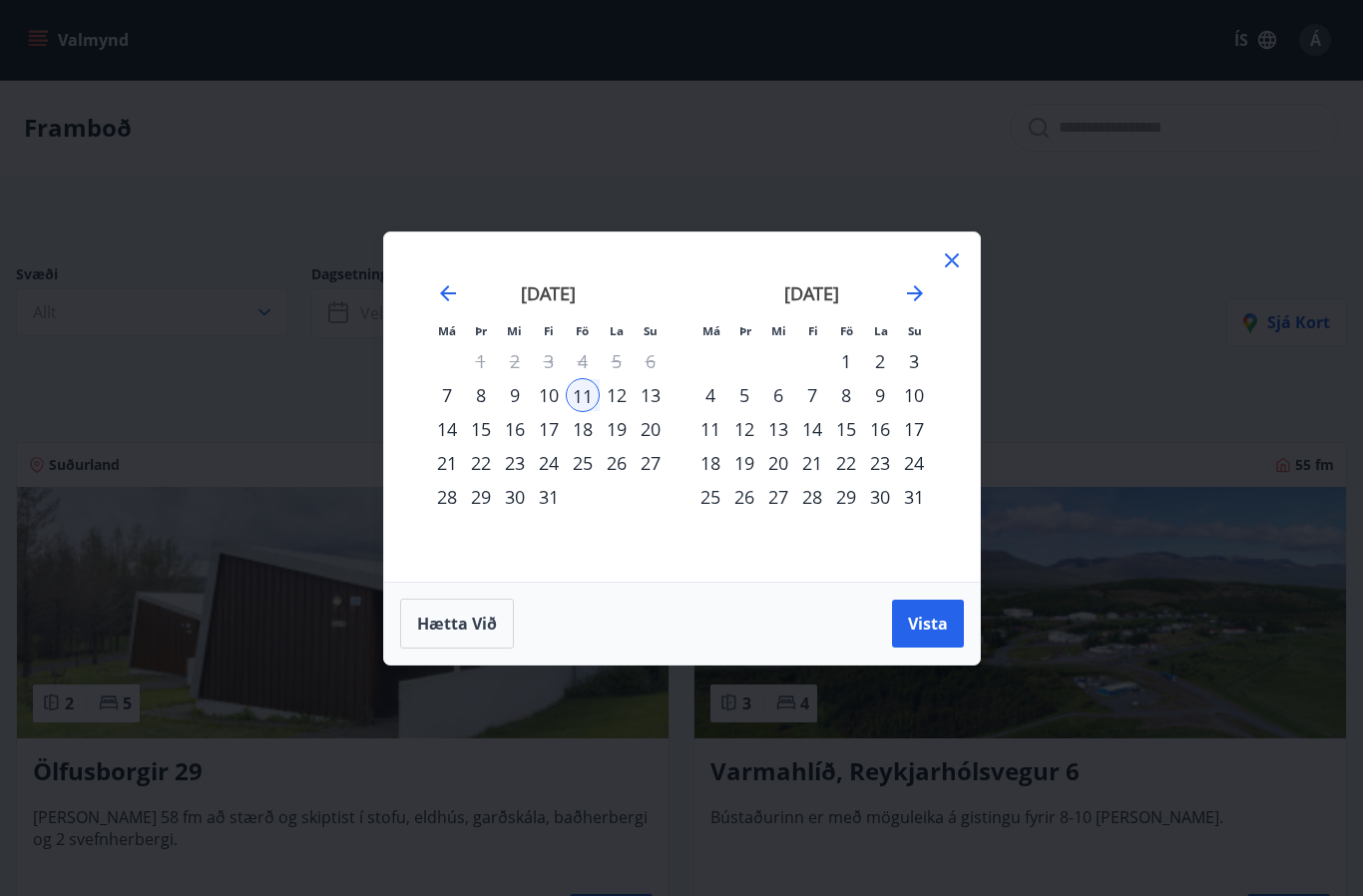 click on "18" at bounding box center (583, 429) 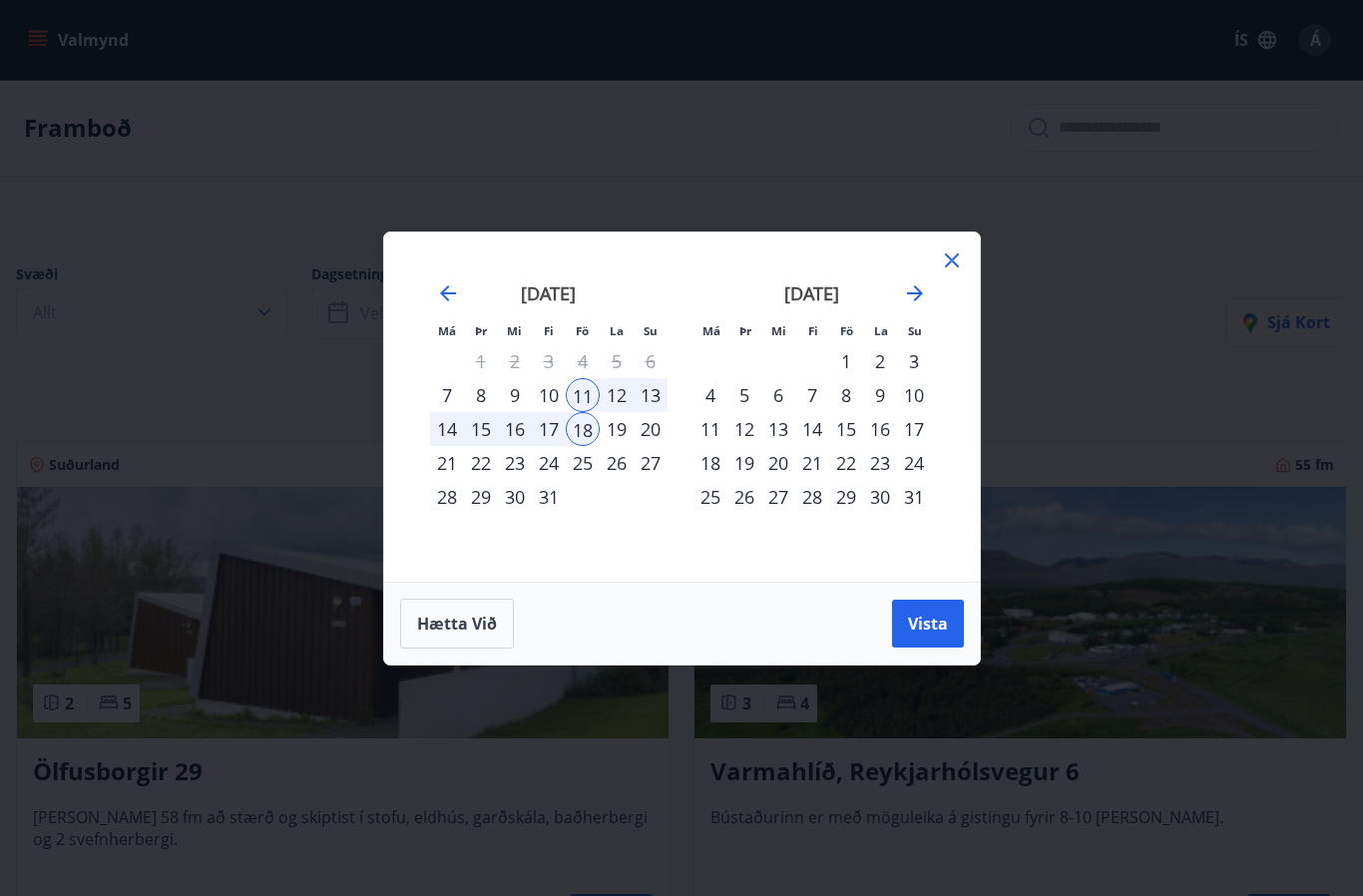 click on "Vista" at bounding box center [928, 624] 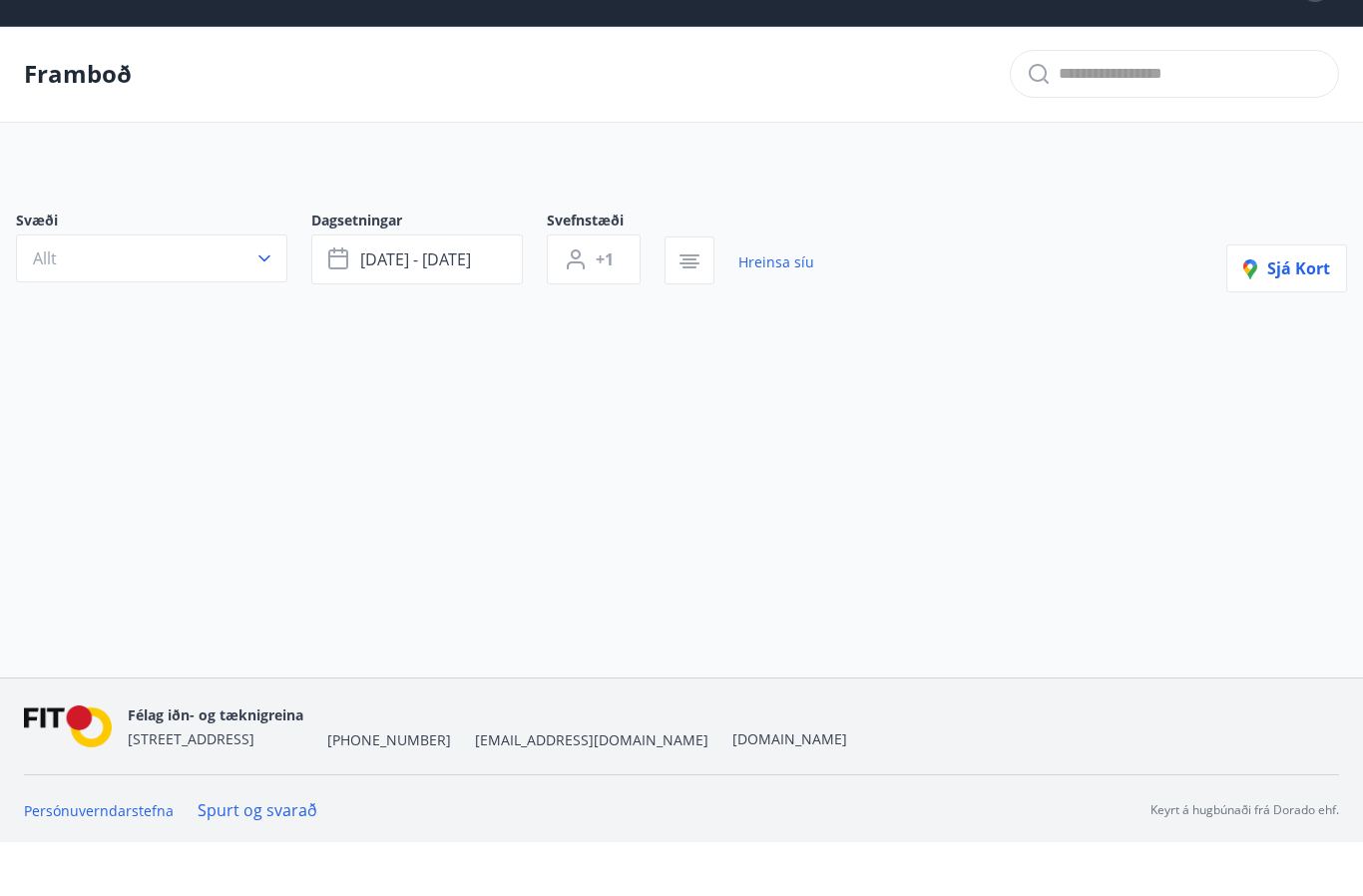 scroll, scrollTop: 3, scrollLeft: 0, axis: vertical 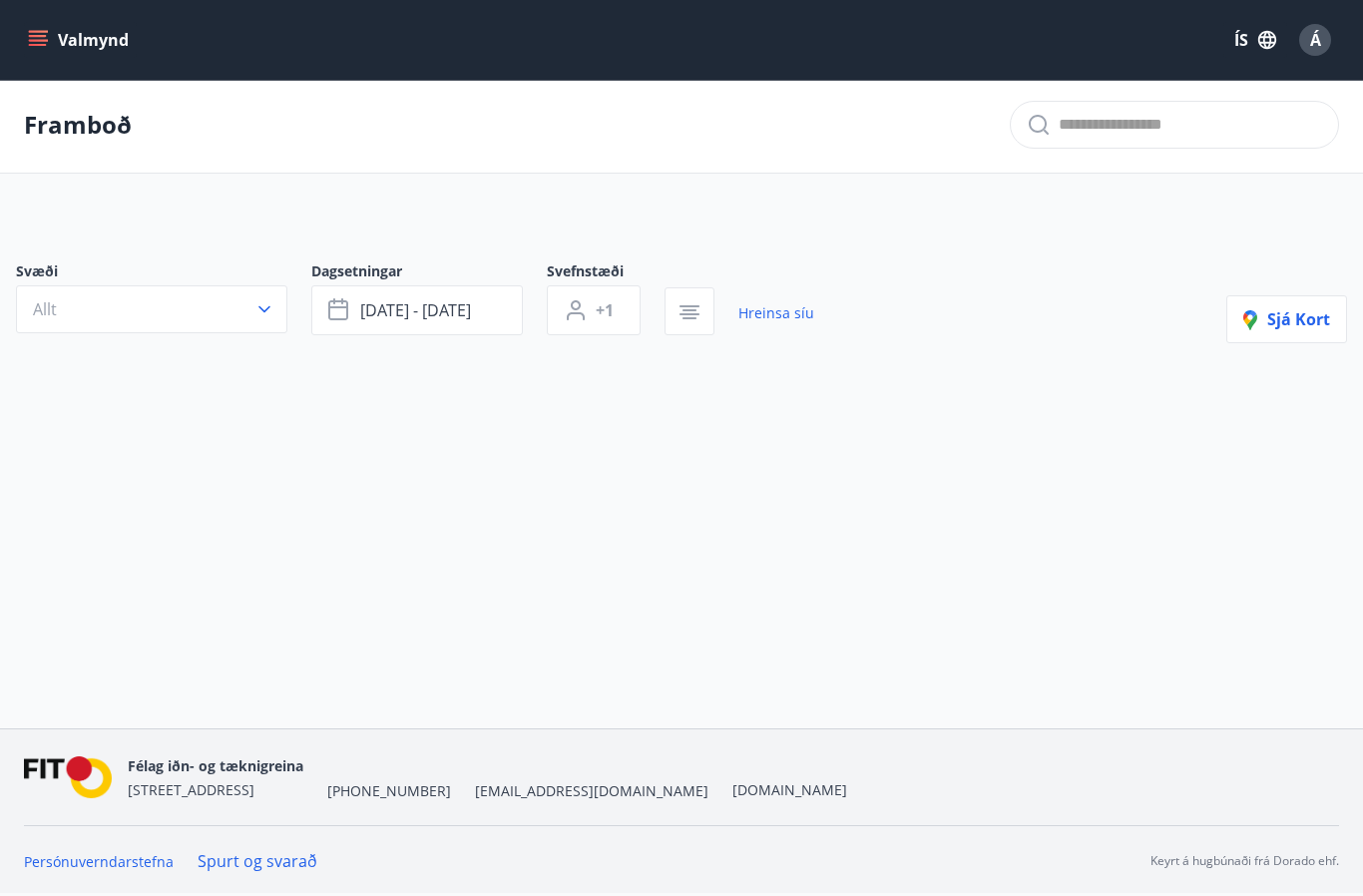 click on "+1" at bounding box center [605, 310] 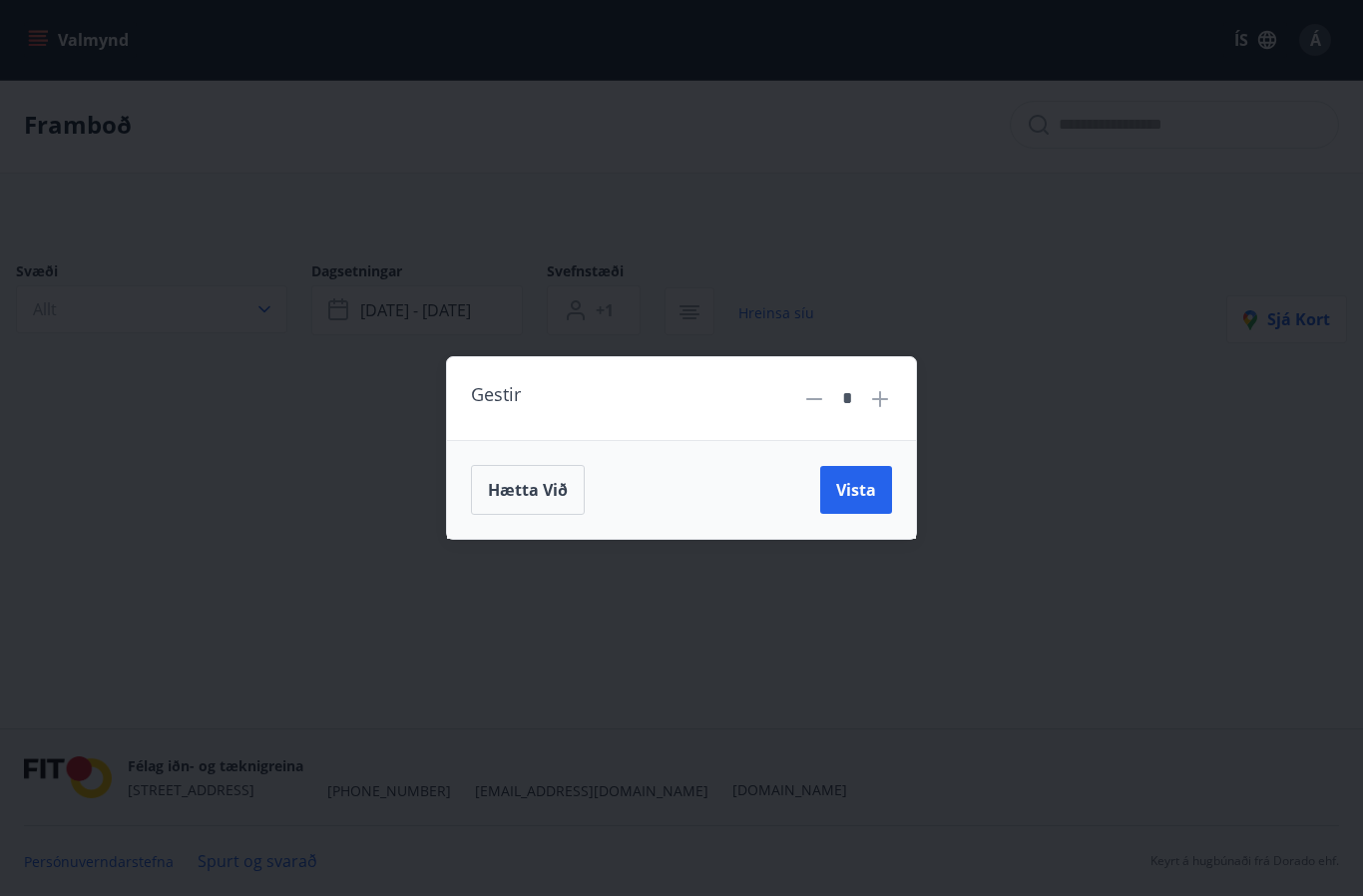 click 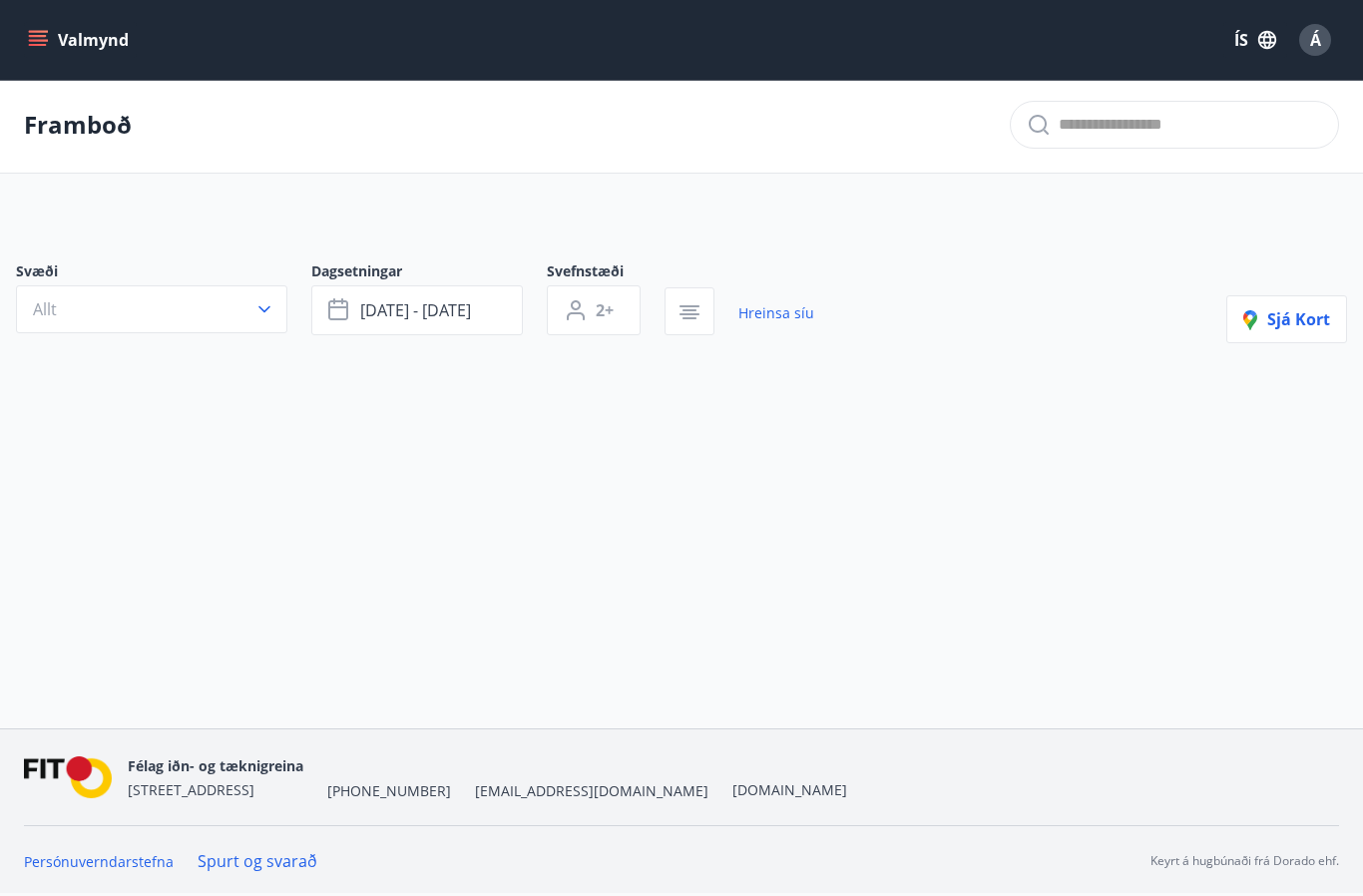 click at bounding box center [689, 311] 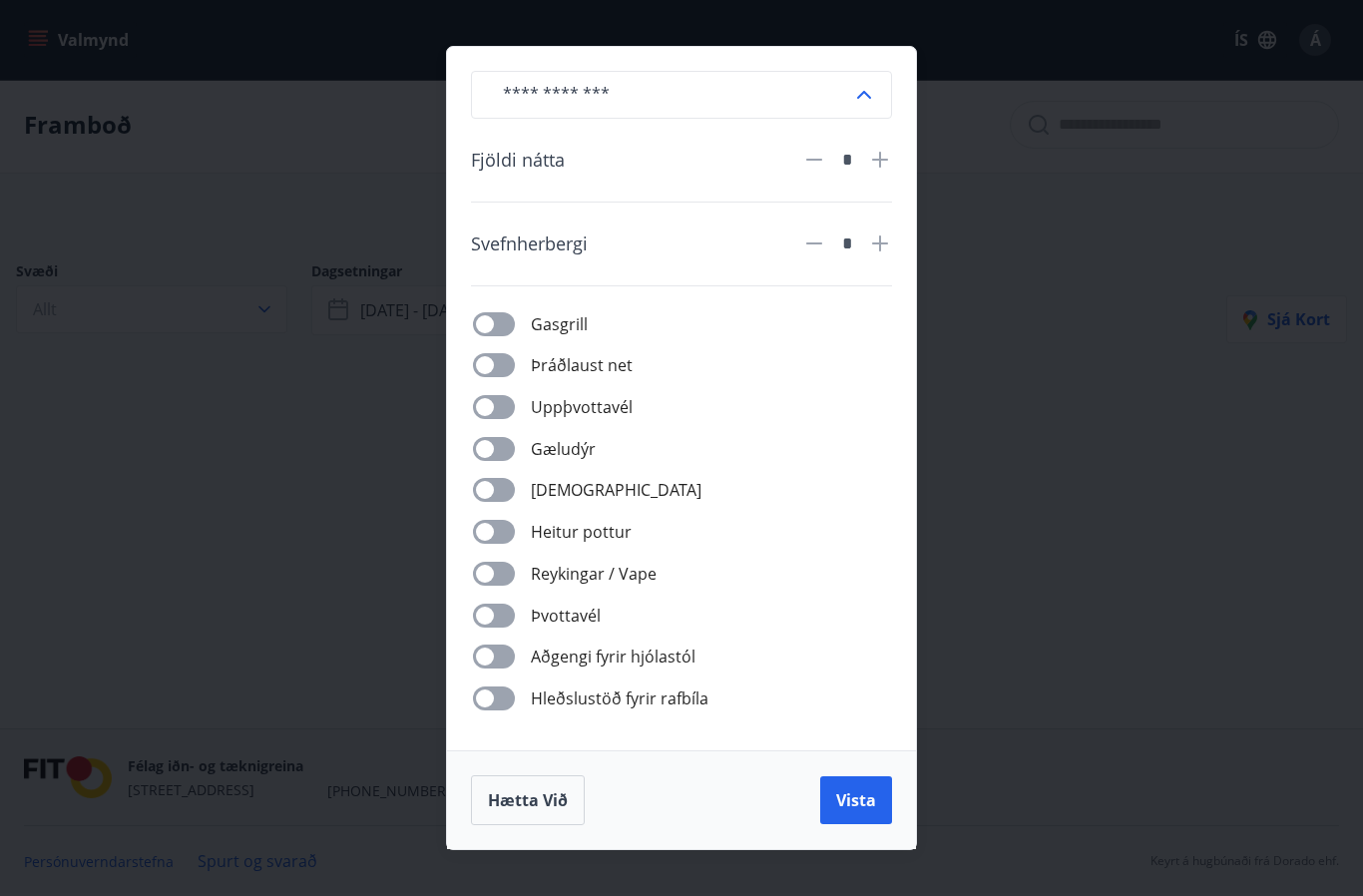 click 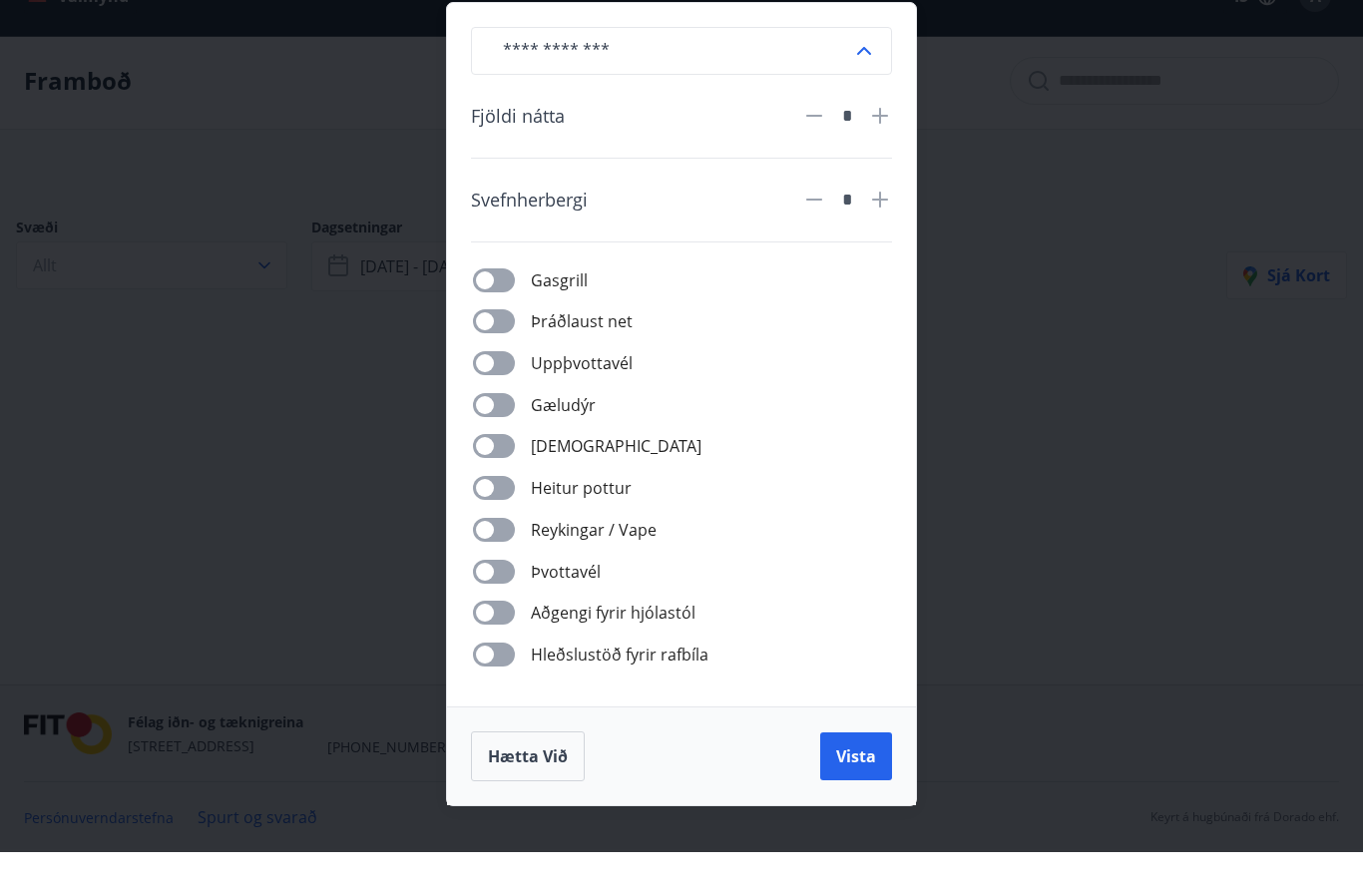 scroll, scrollTop: 0, scrollLeft: 0, axis: both 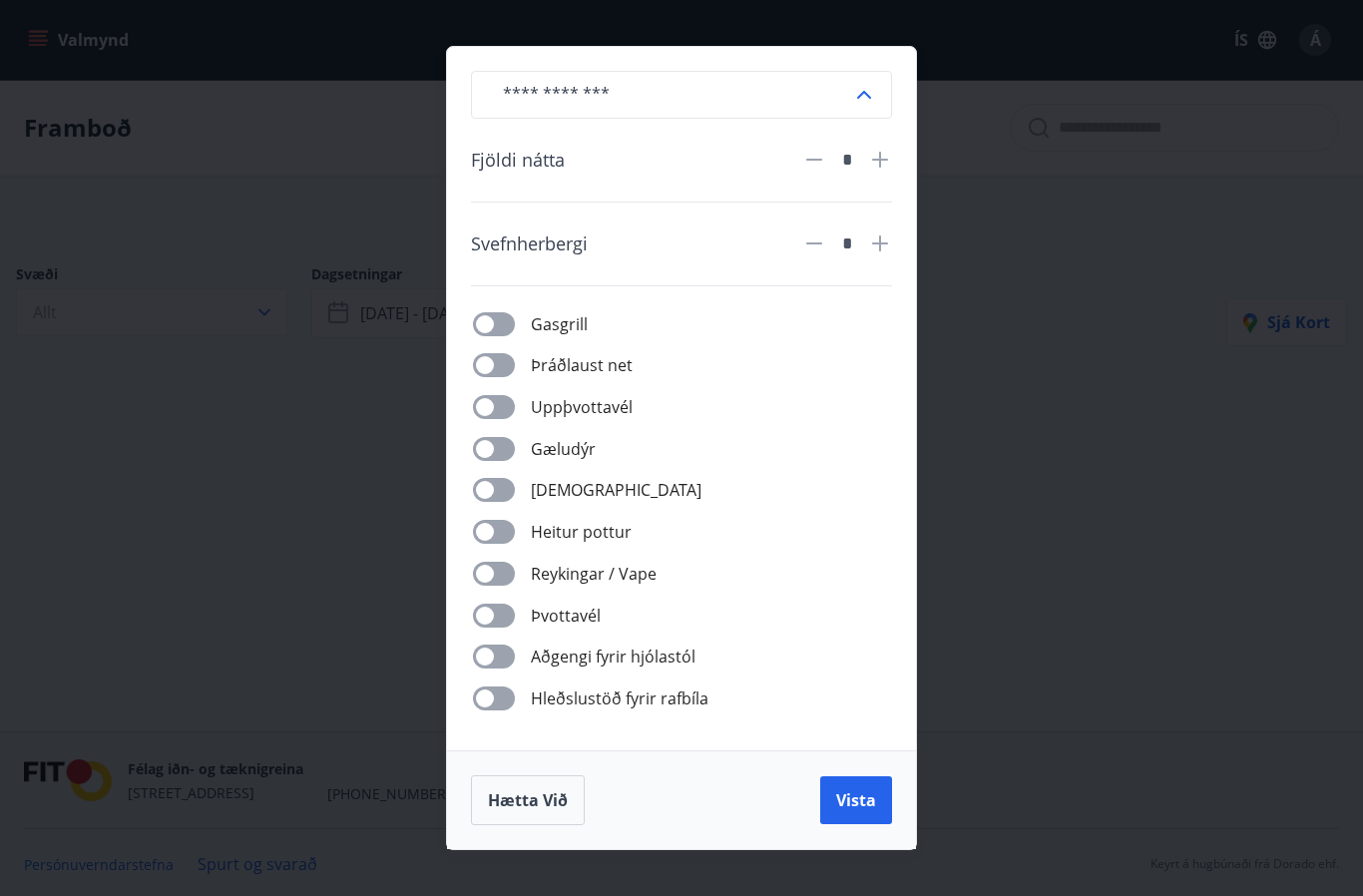 click 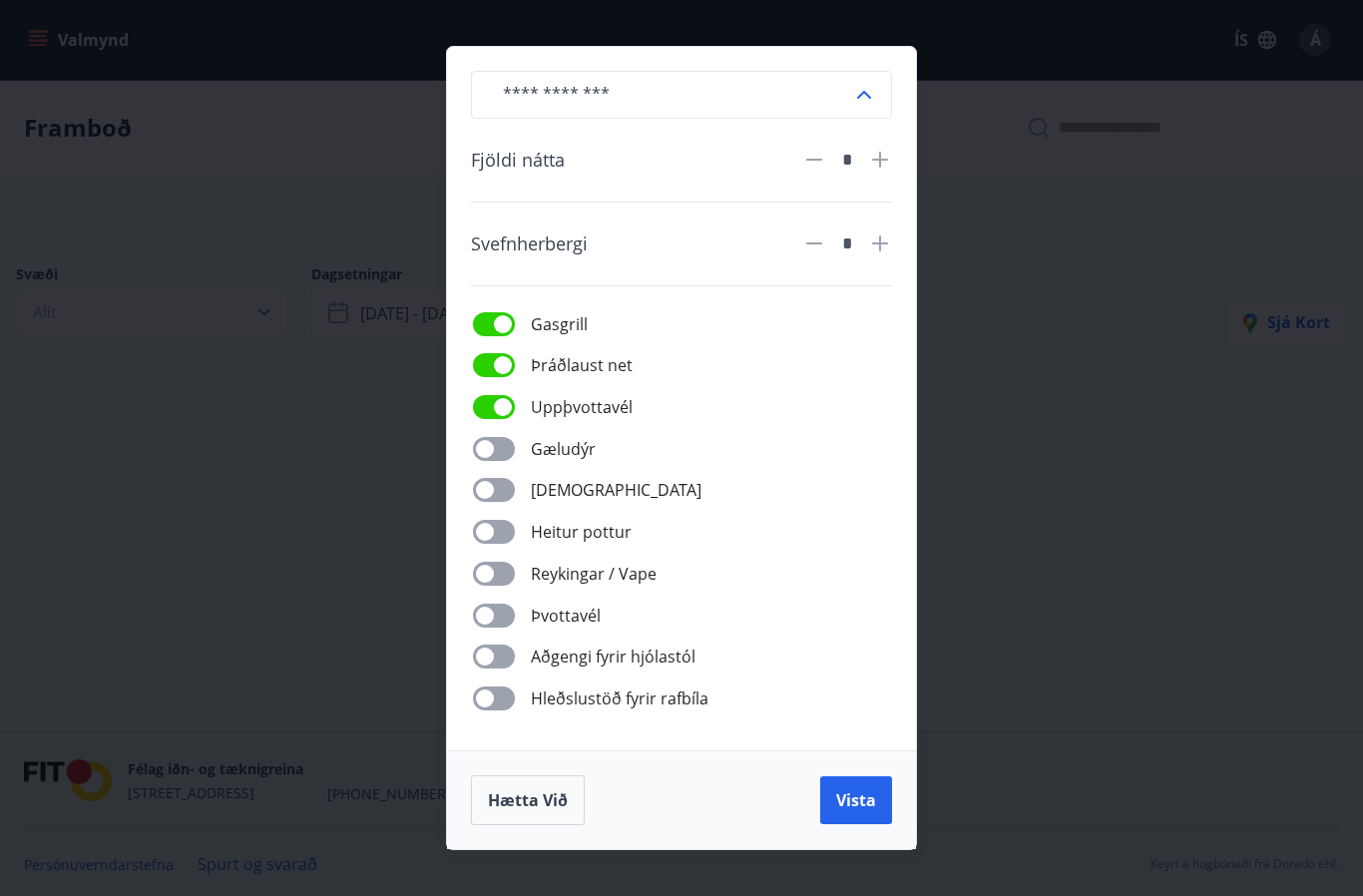 click on "Heitur pottur" at bounding box center [581, 532] 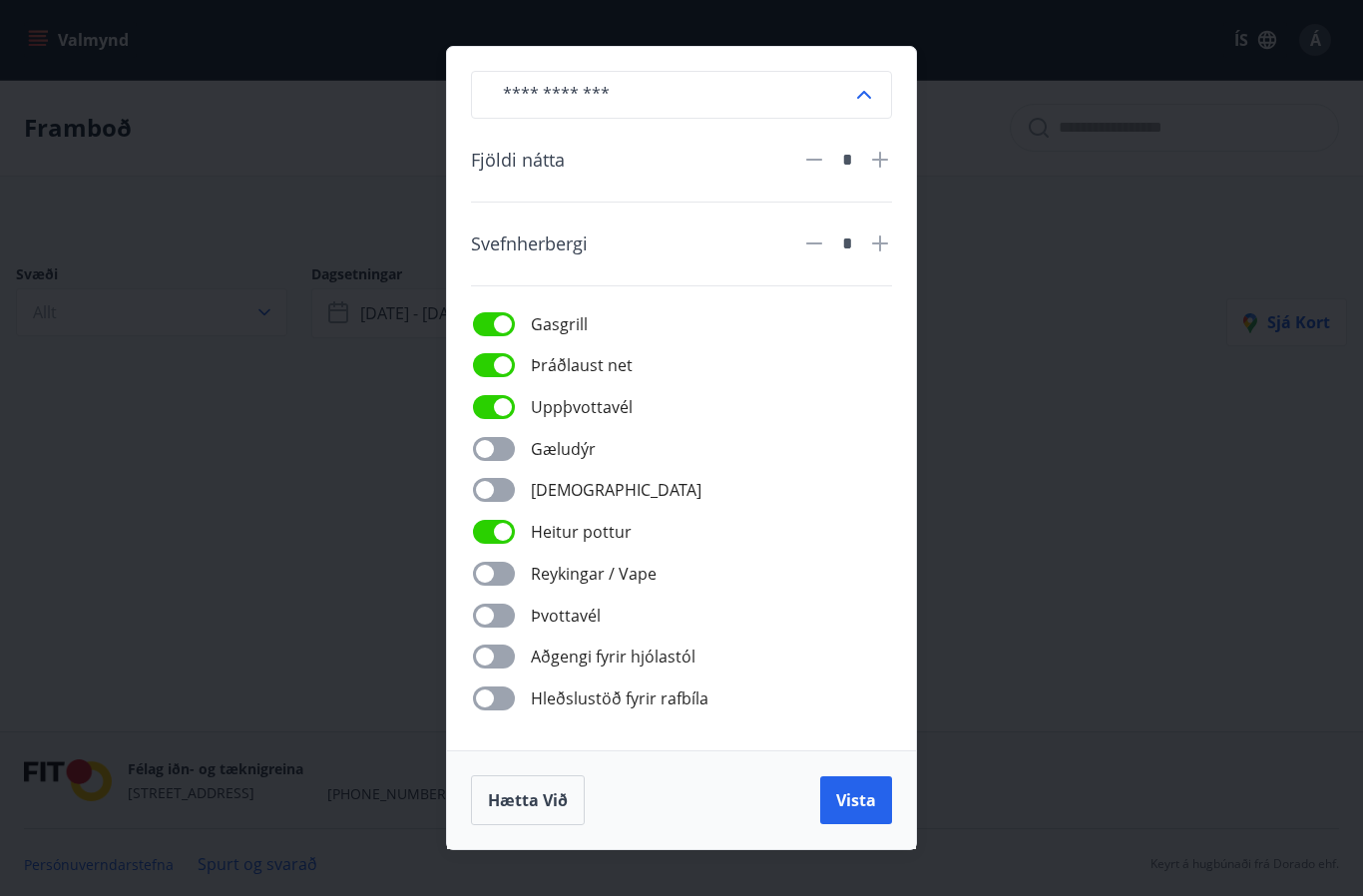 click on "Vista" at bounding box center [856, 800] 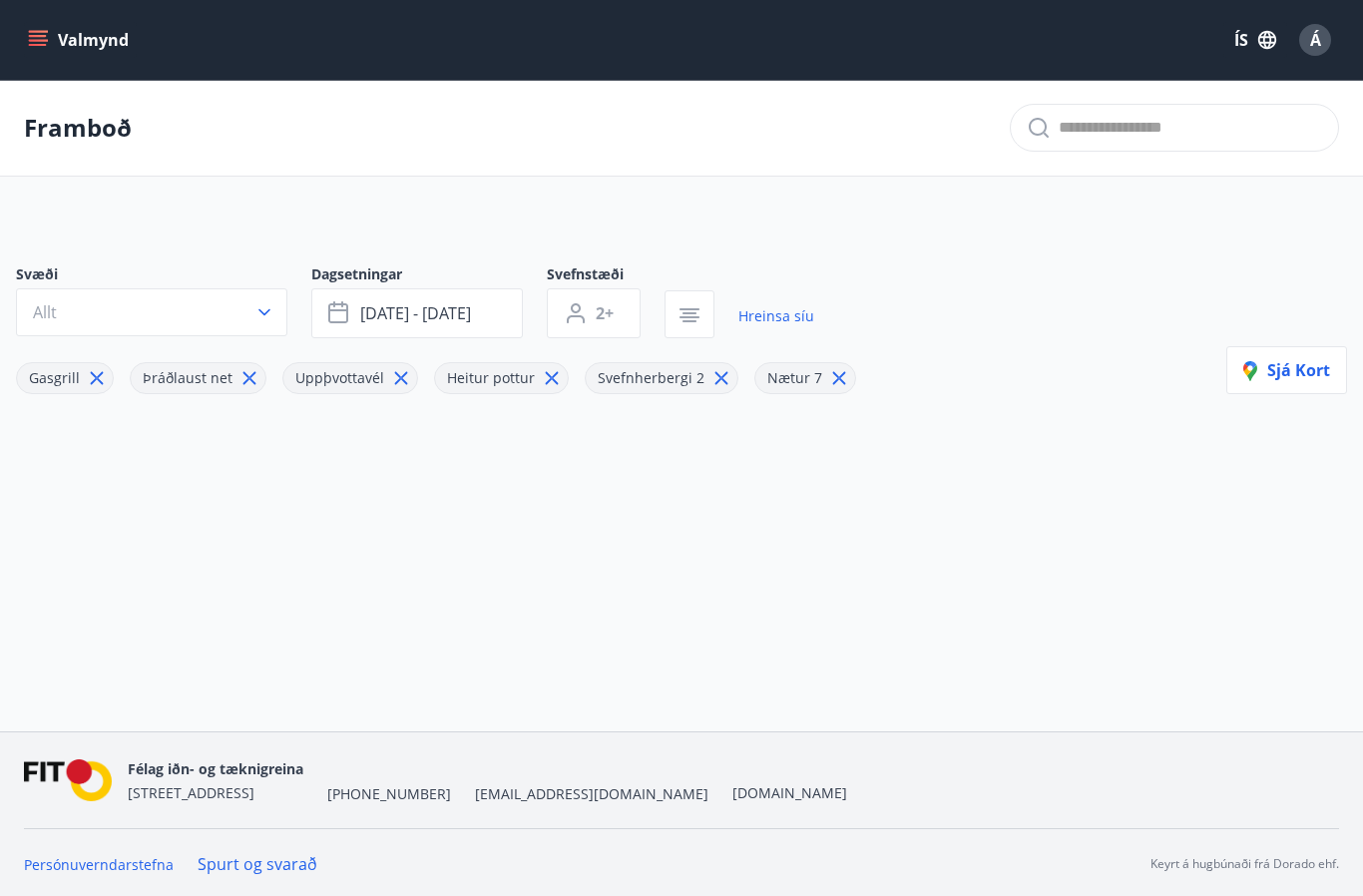 click 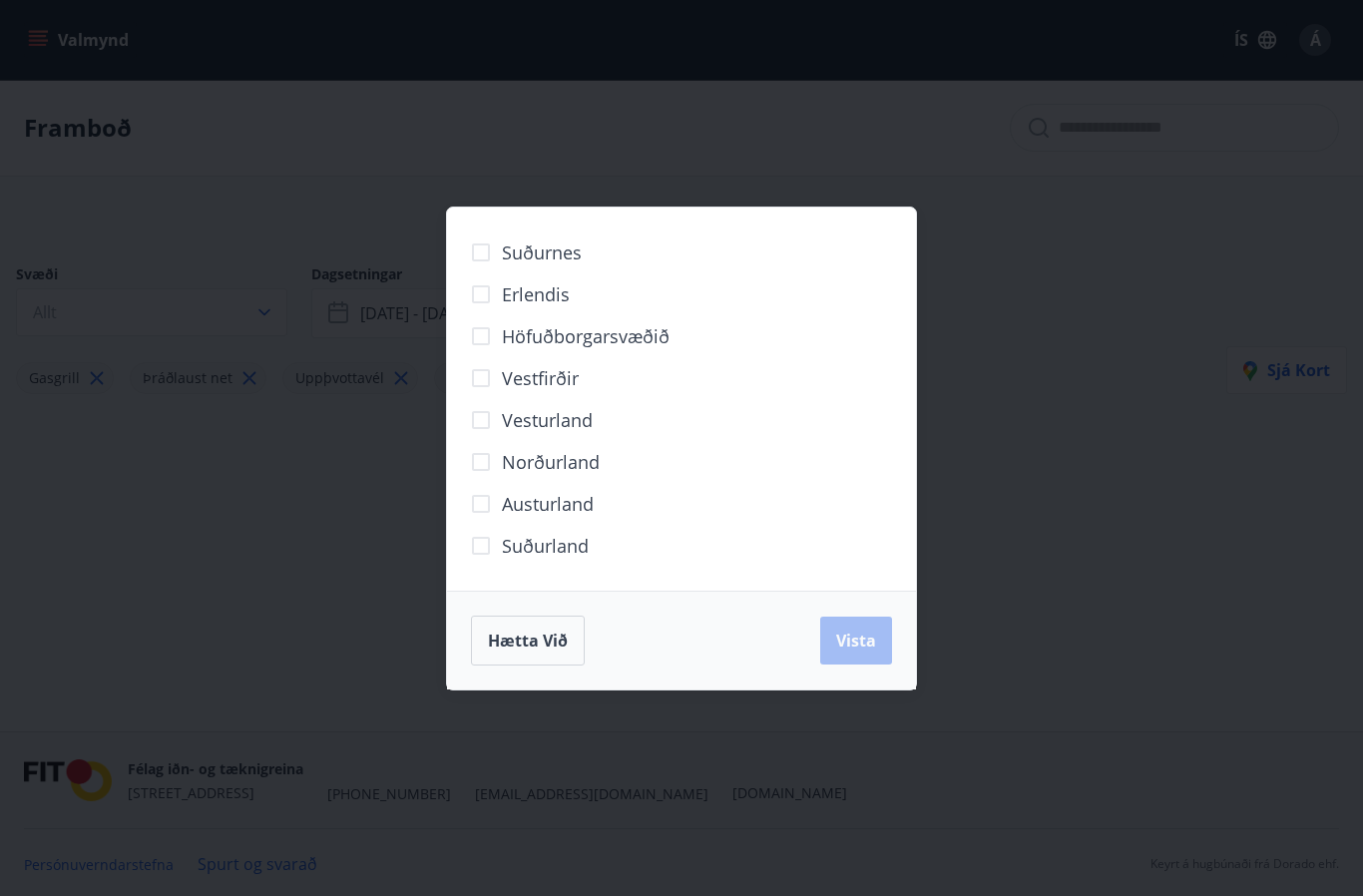 click on "Austurland" at bounding box center [548, 504] 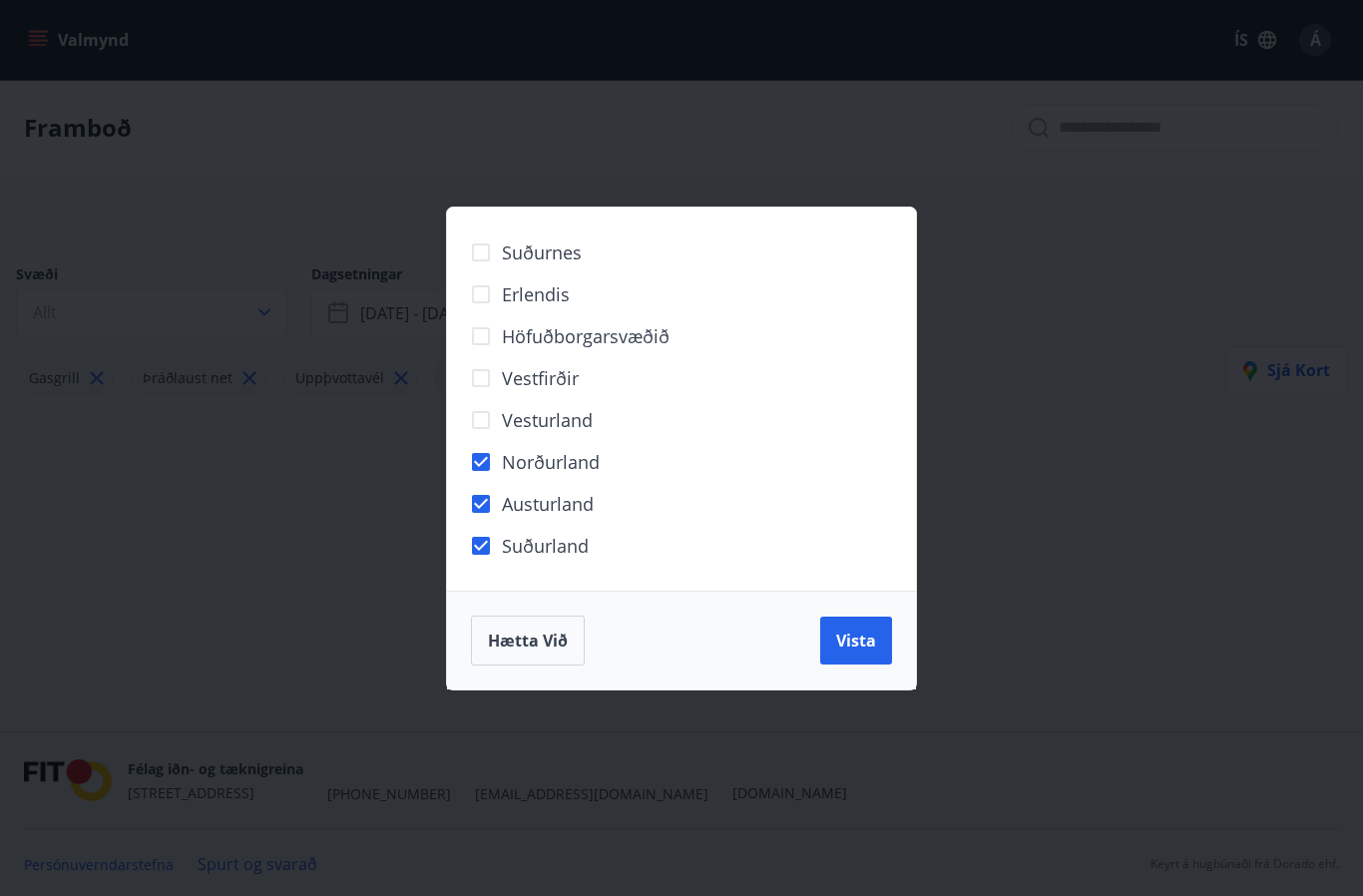 click on "Vesturland" at bounding box center [547, 420] 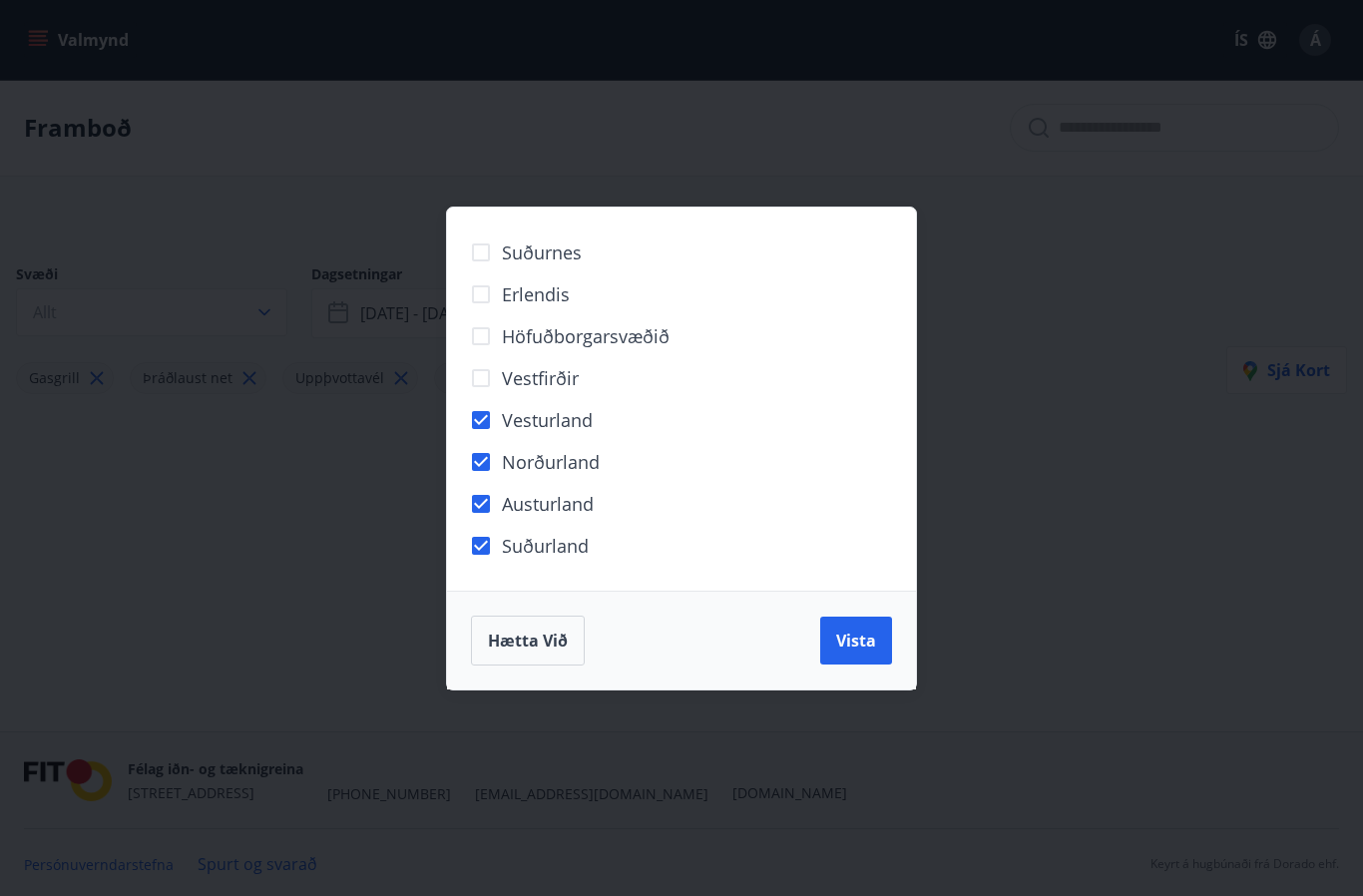 click on "Vestfirðir" at bounding box center [540, 378] 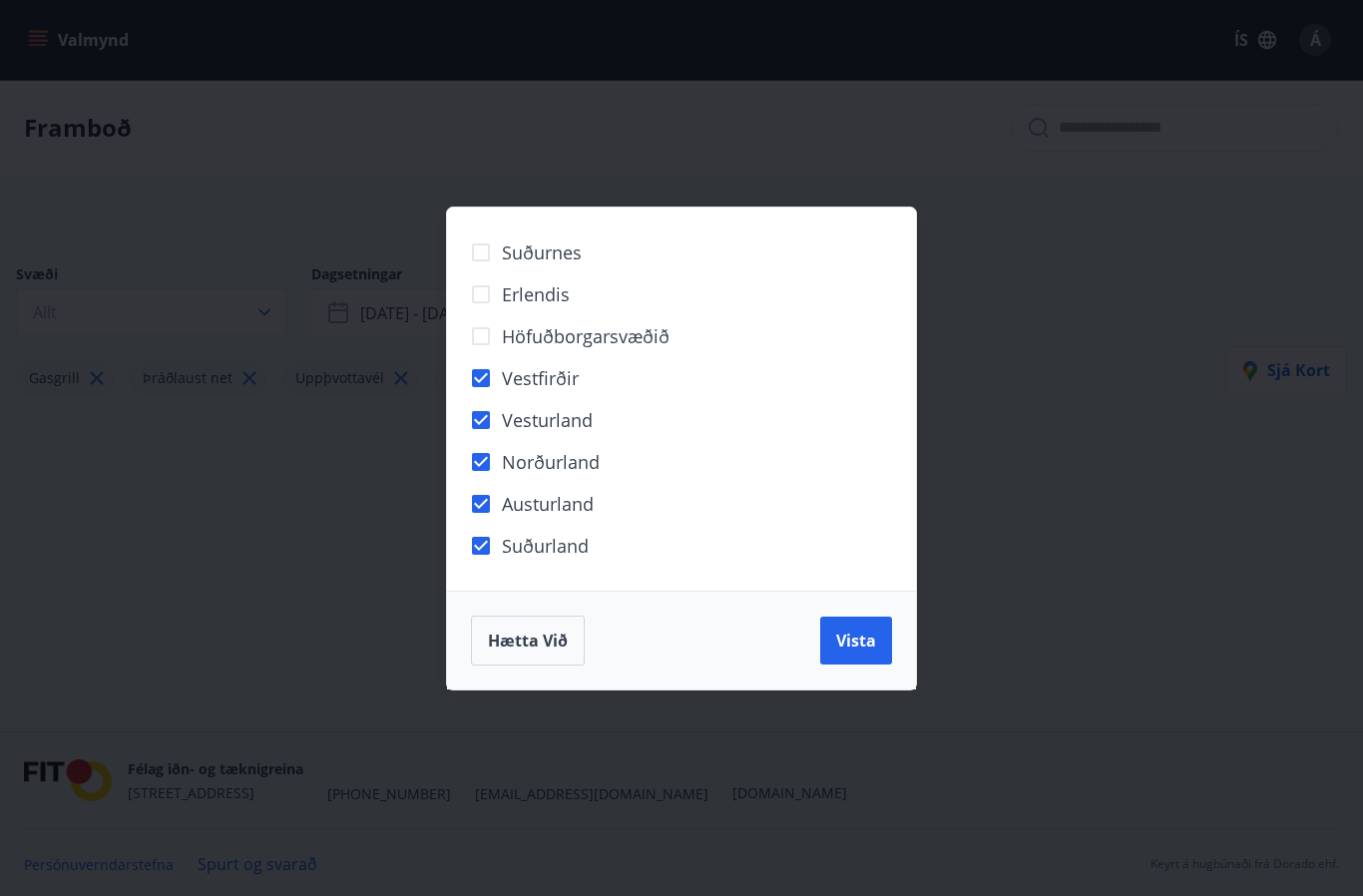 click on "Vista" at bounding box center (856, 641) 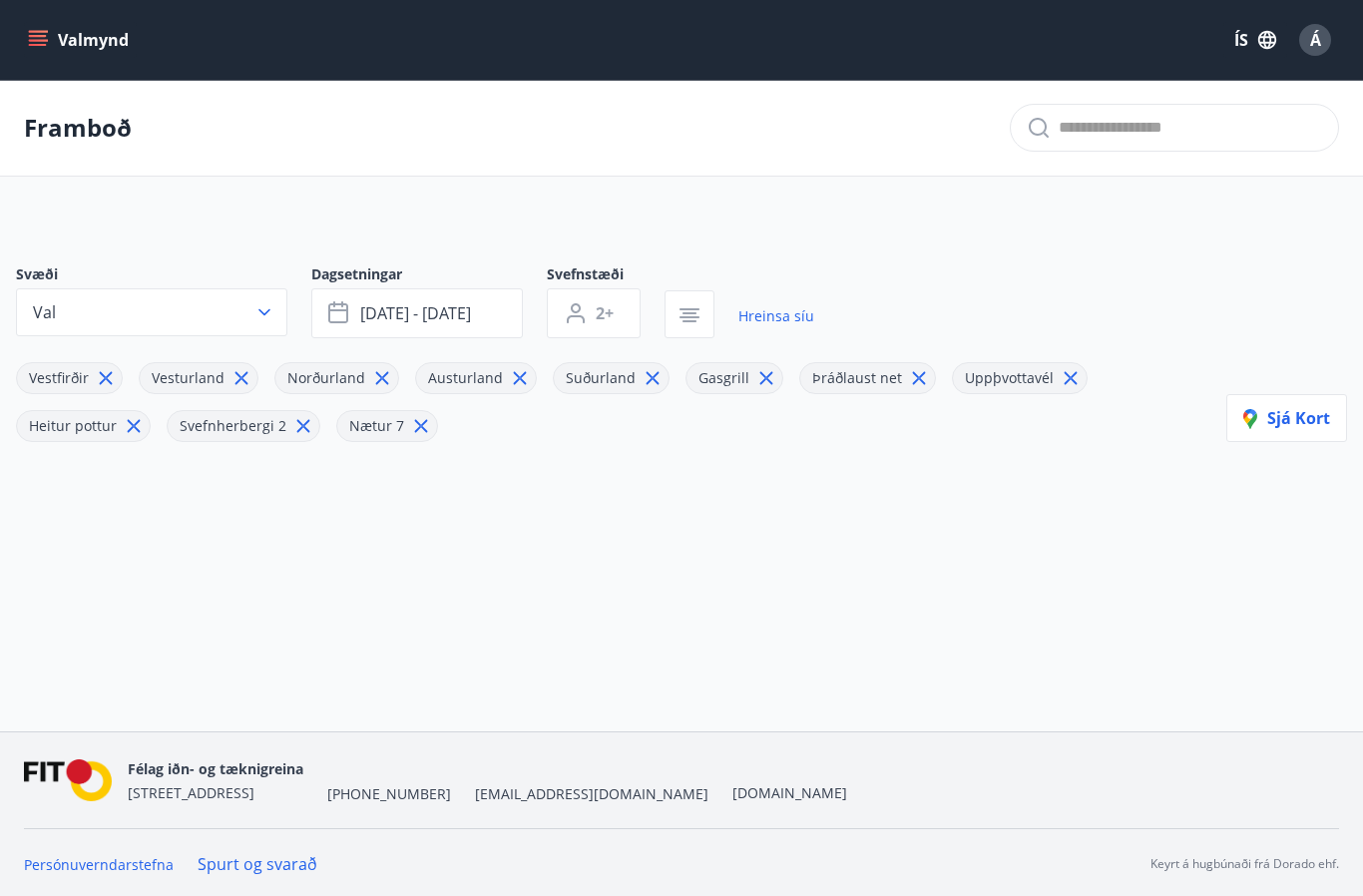 click on "júl 11 - júl 18" at bounding box center (417, 313) 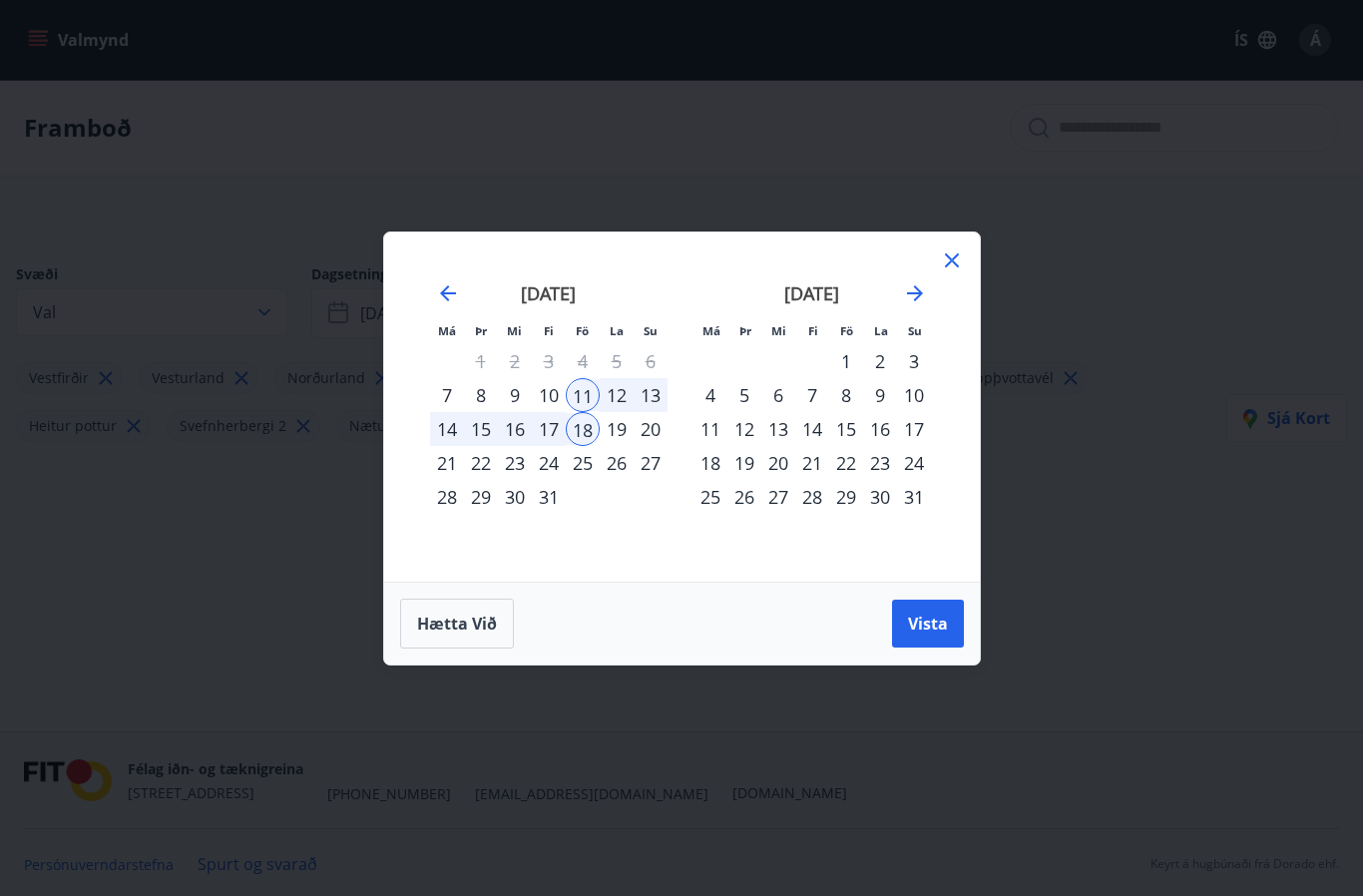 click on "18" at bounding box center (583, 429) 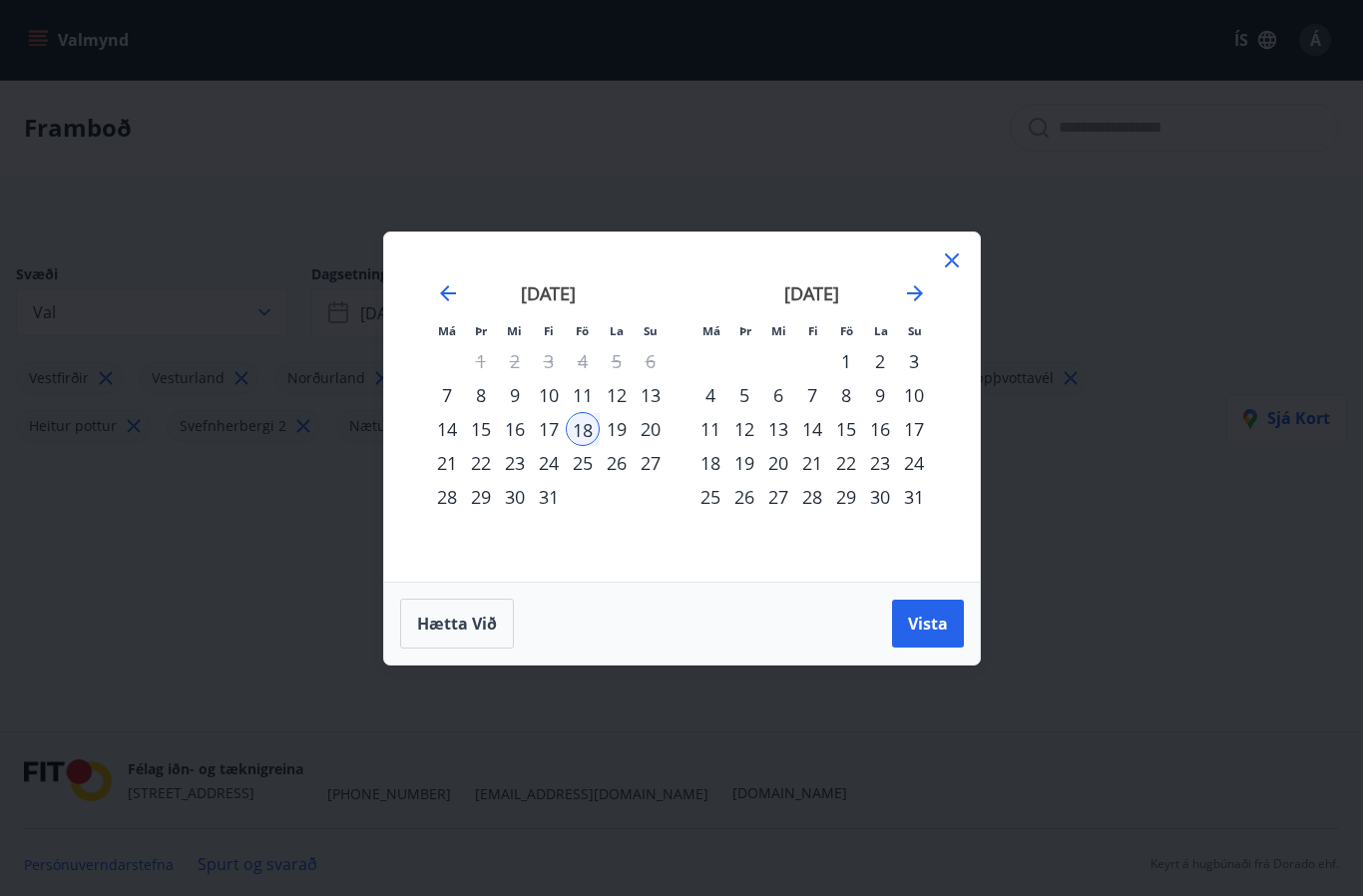click on "25" at bounding box center [583, 463] 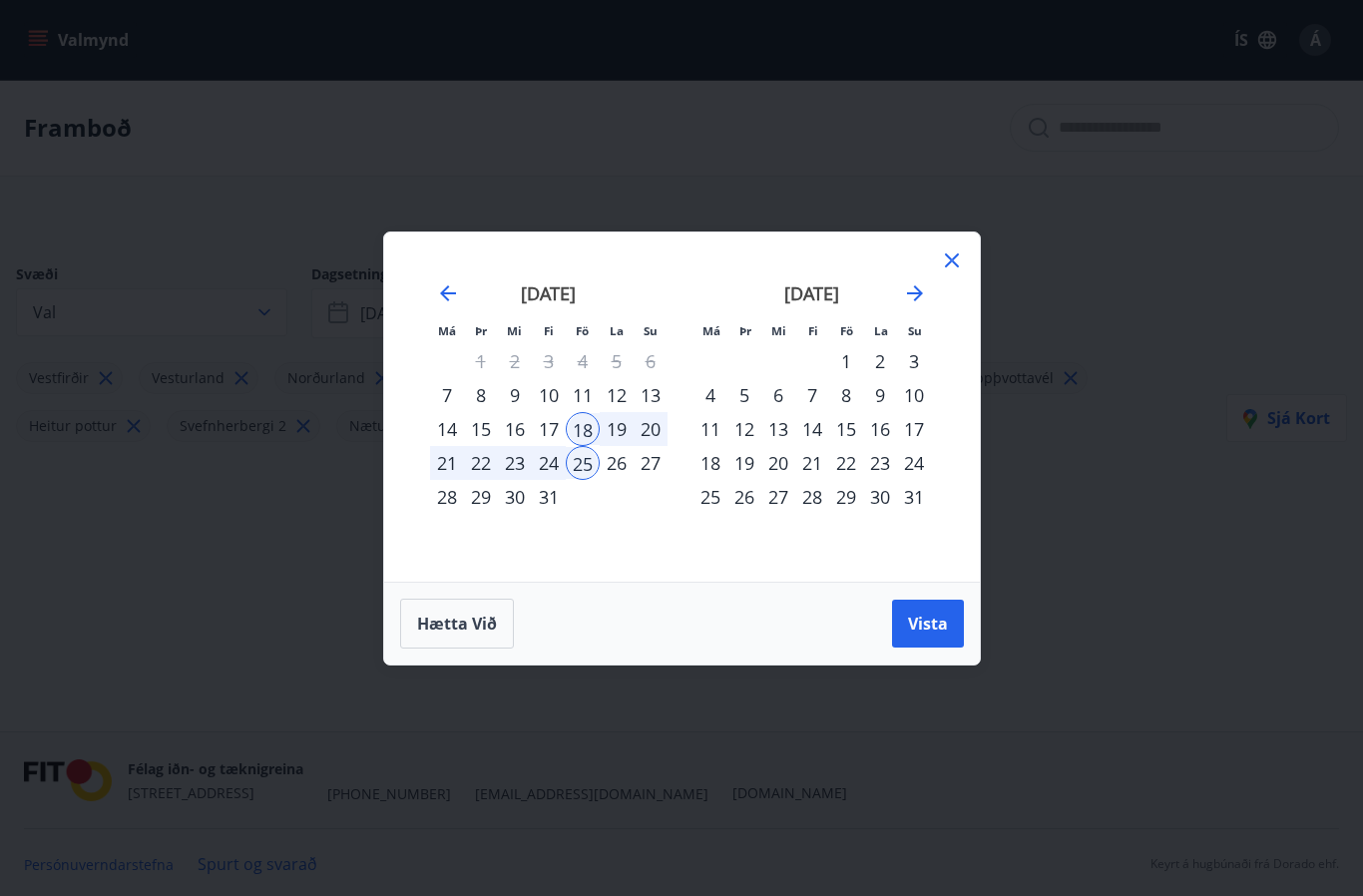 click on "Vista" at bounding box center [928, 624] 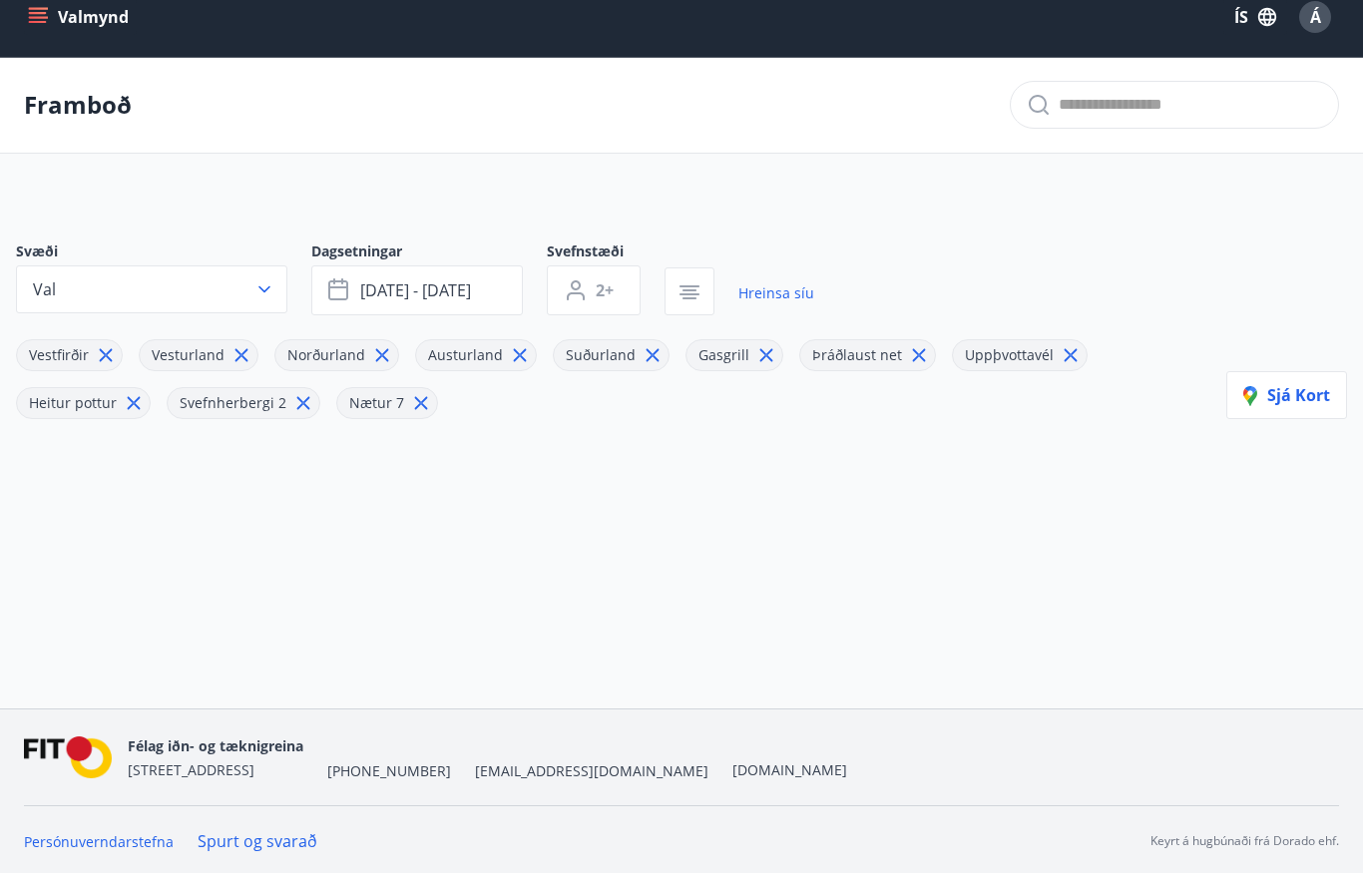 scroll, scrollTop: 3, scrollLeft: 0, axis: vertical 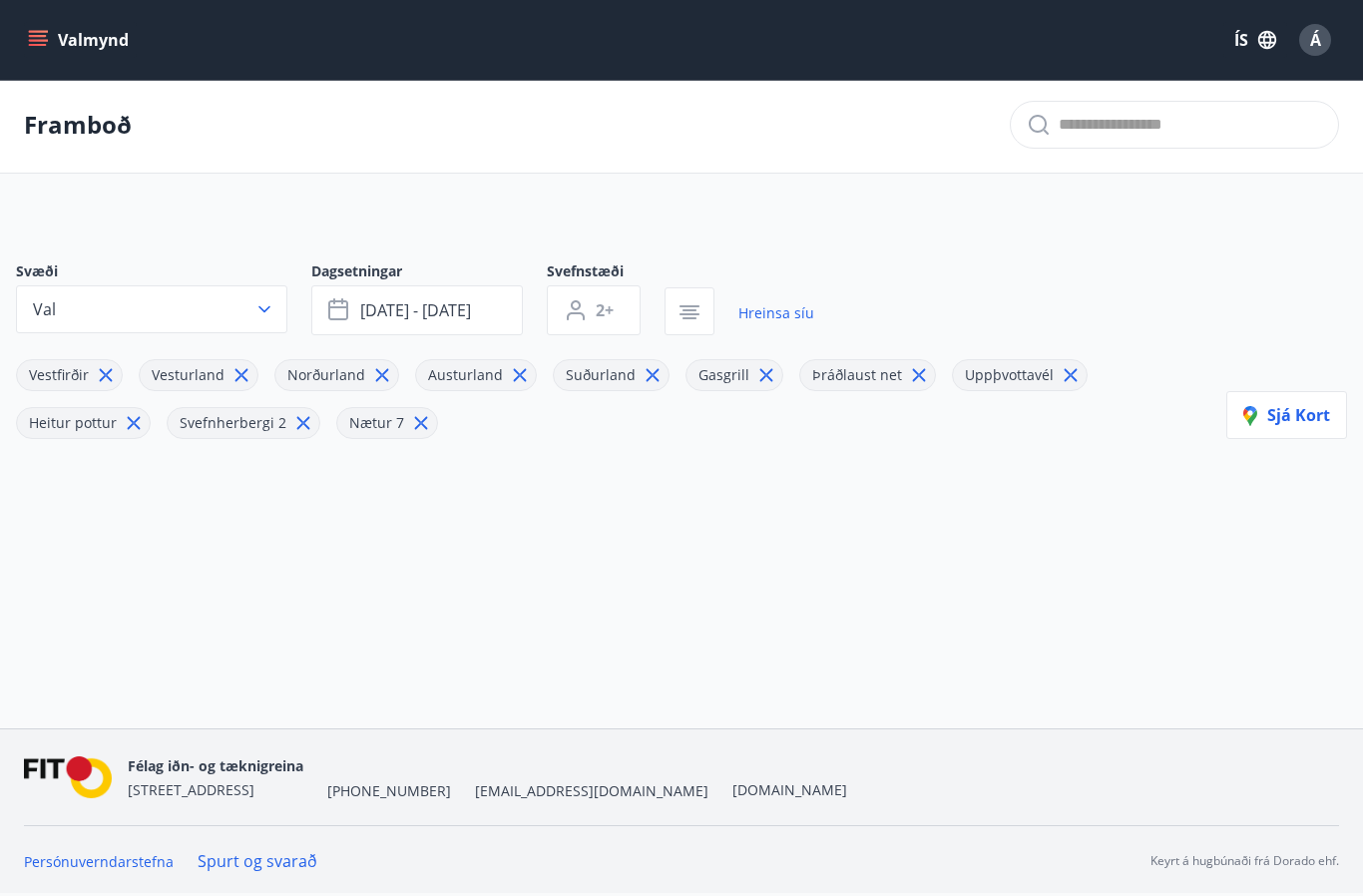 click 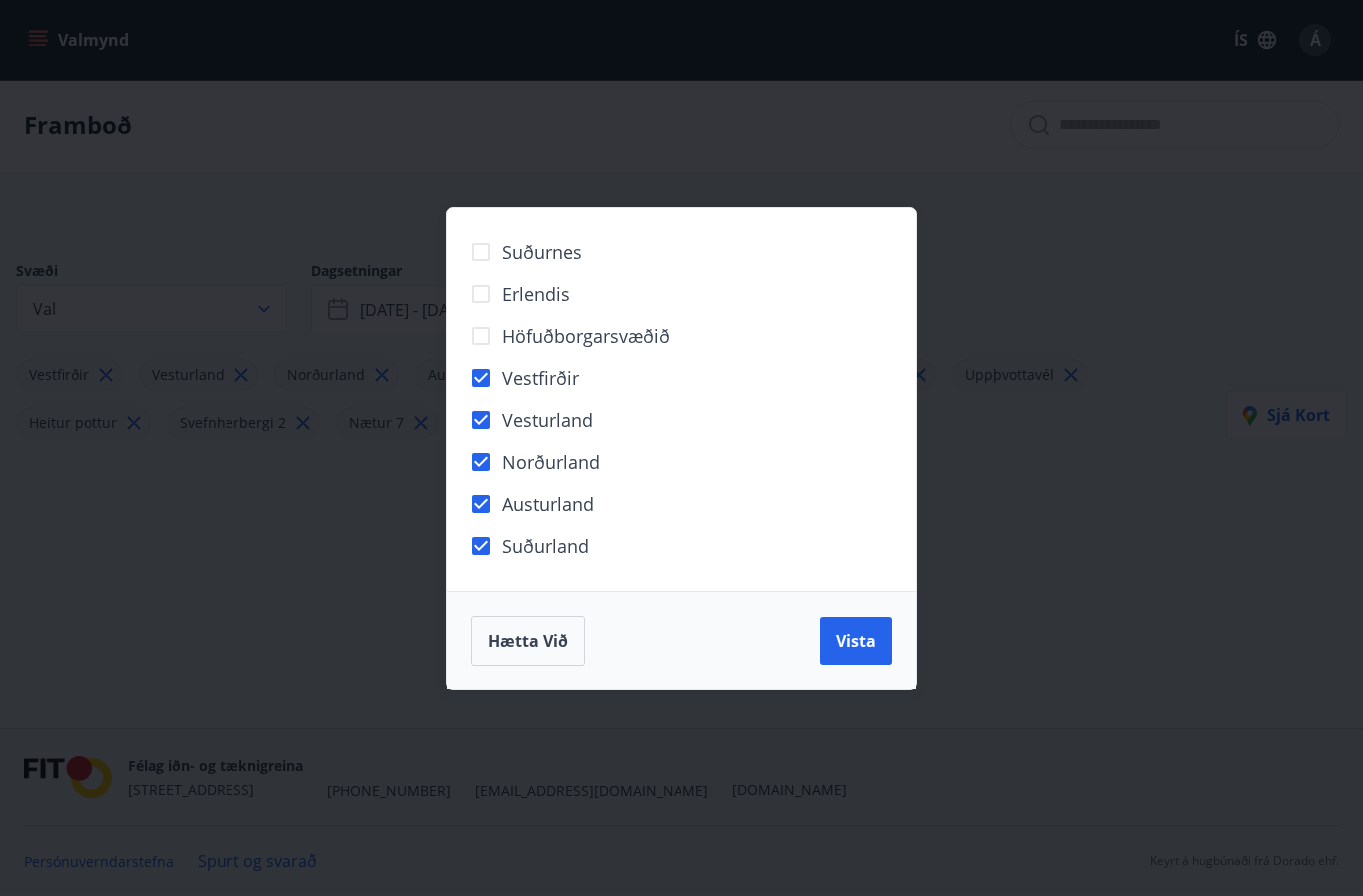 click on "Vista" at bounding box center [856, 641] 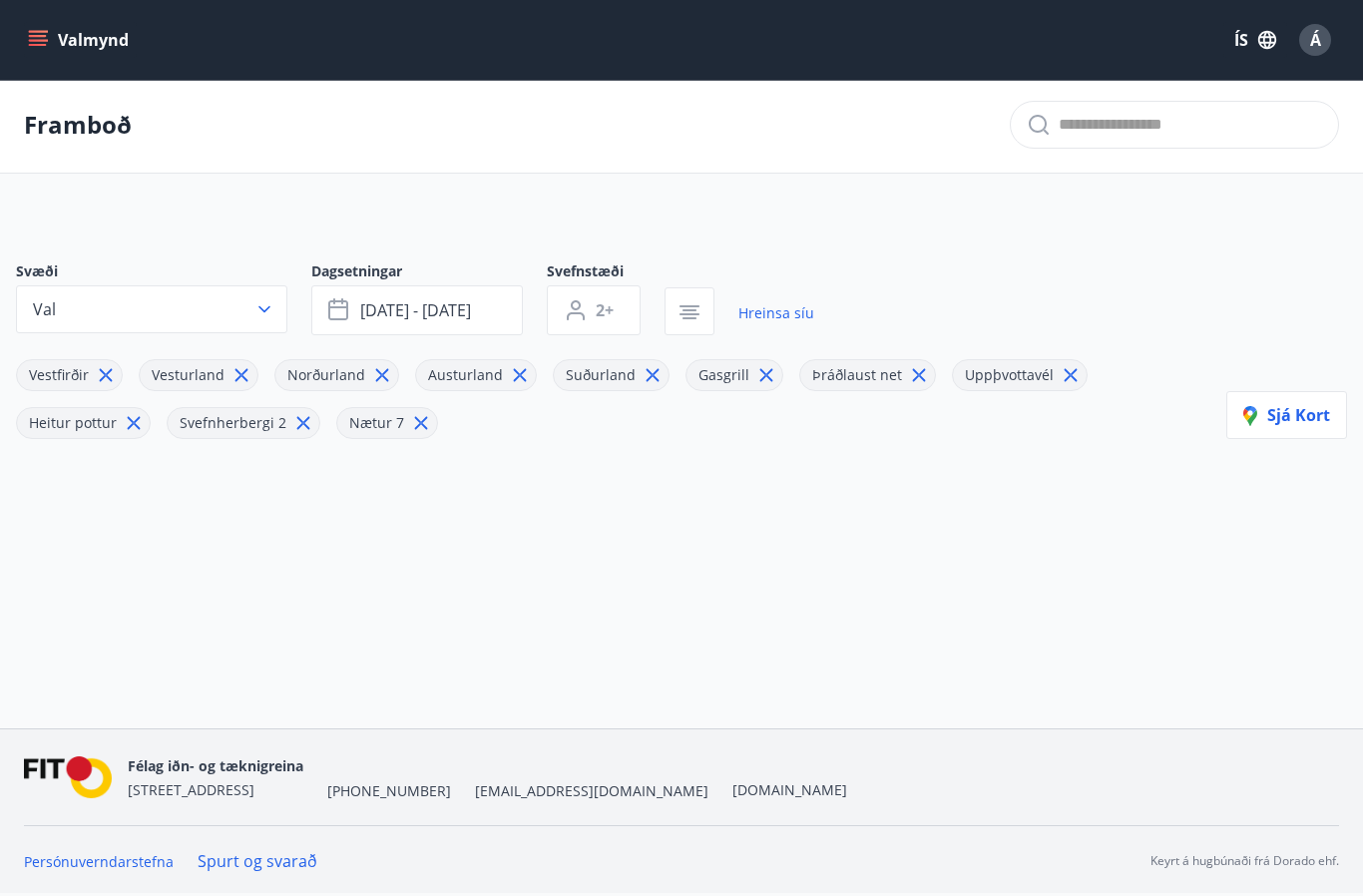 click 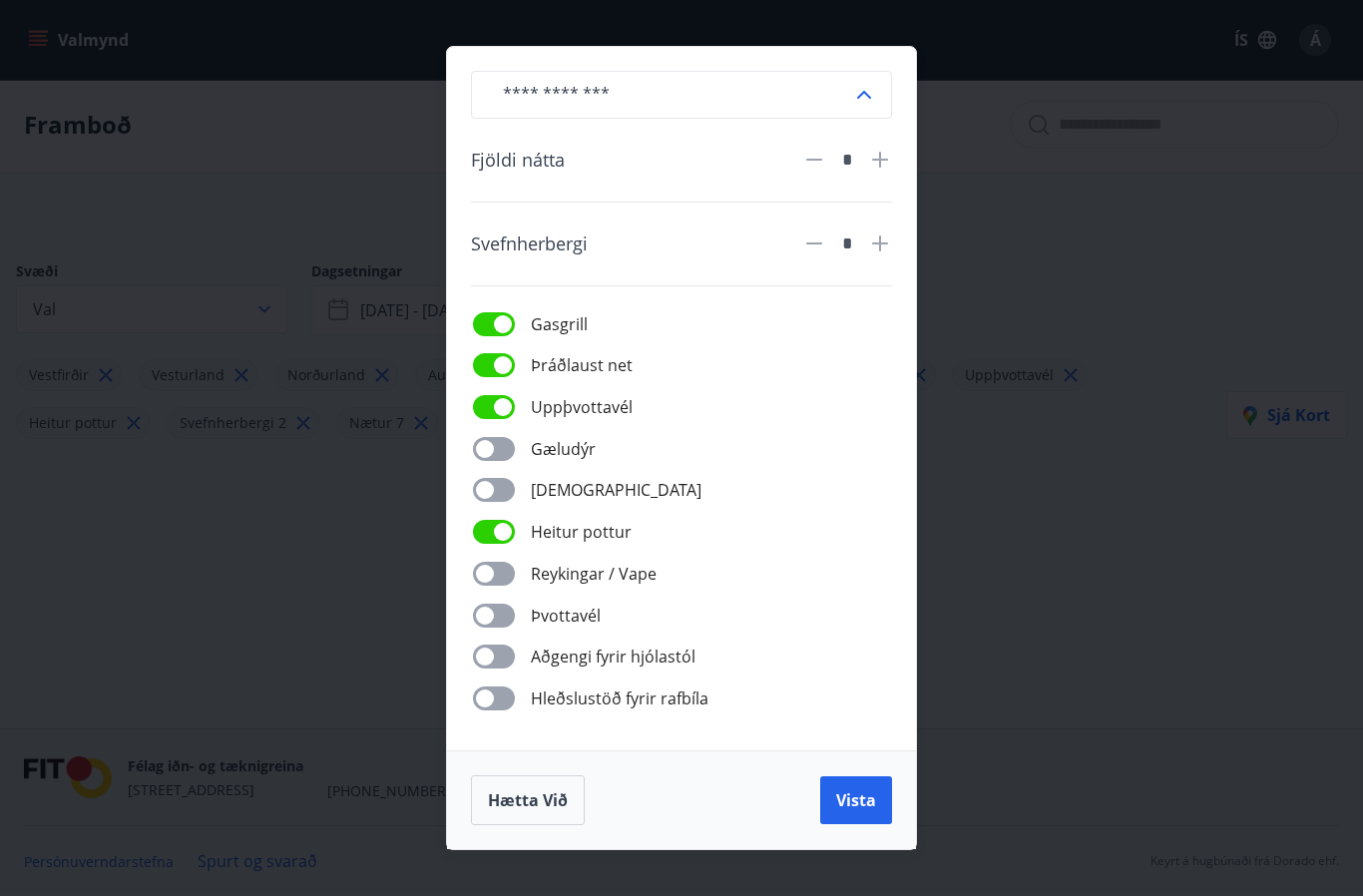 click on "Vista" at bounding box center (856, 800) 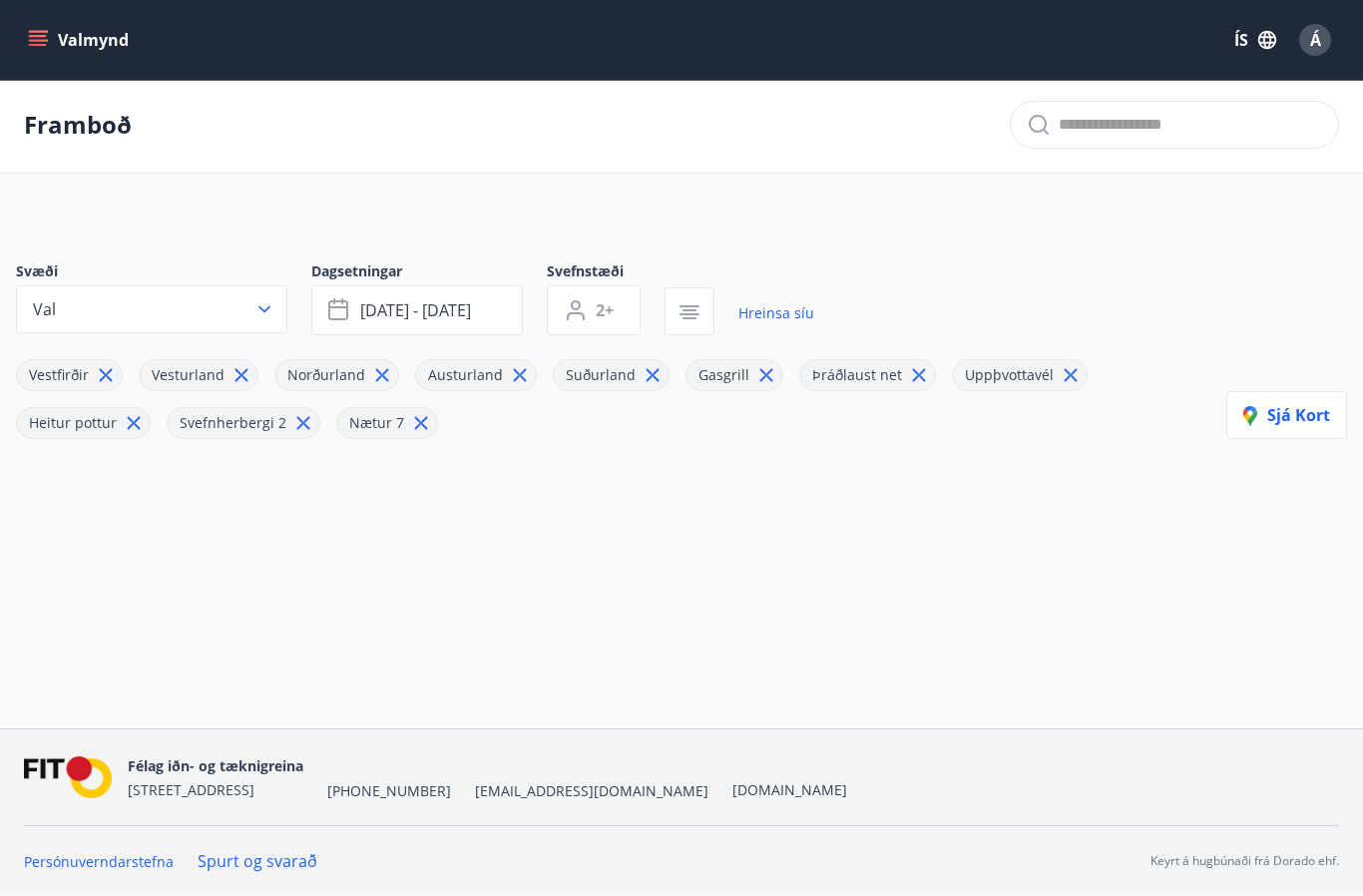 scroll, scrollTop: 0, scrollLeft: 0, axis: both 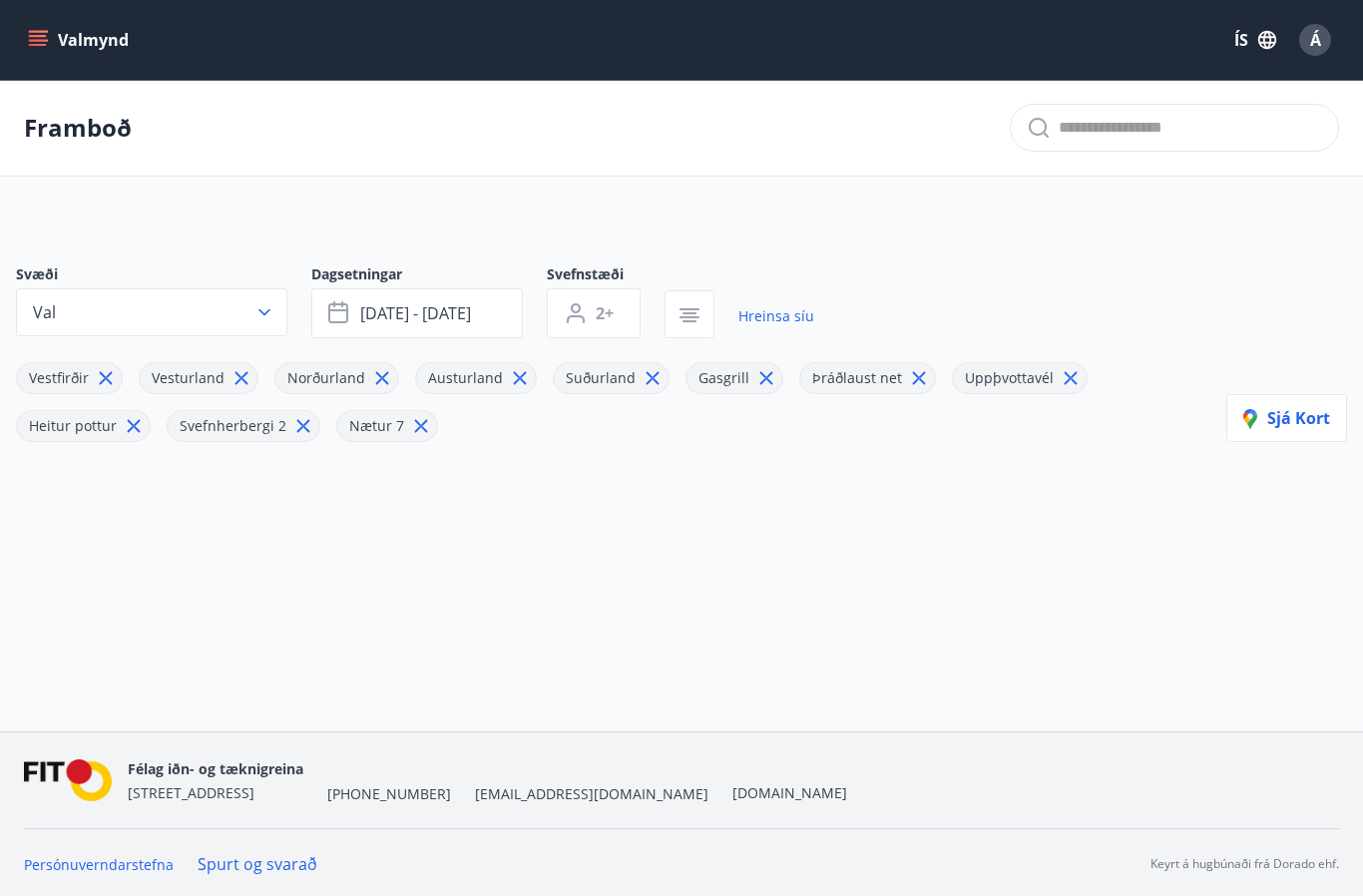 click on "Val" at bounding box center [152, 312] 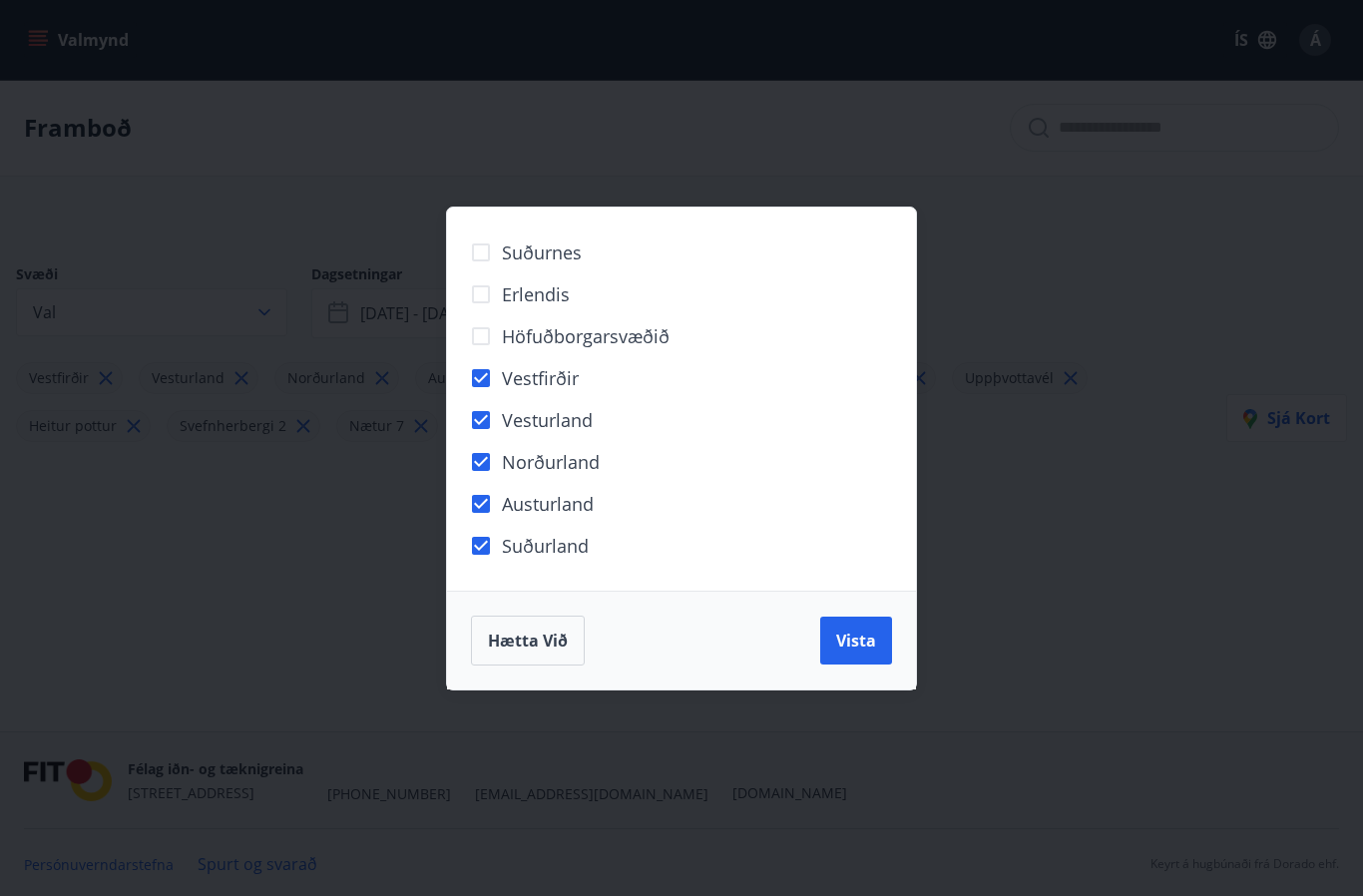 click on "Vista" at bounding box center [856, 641] 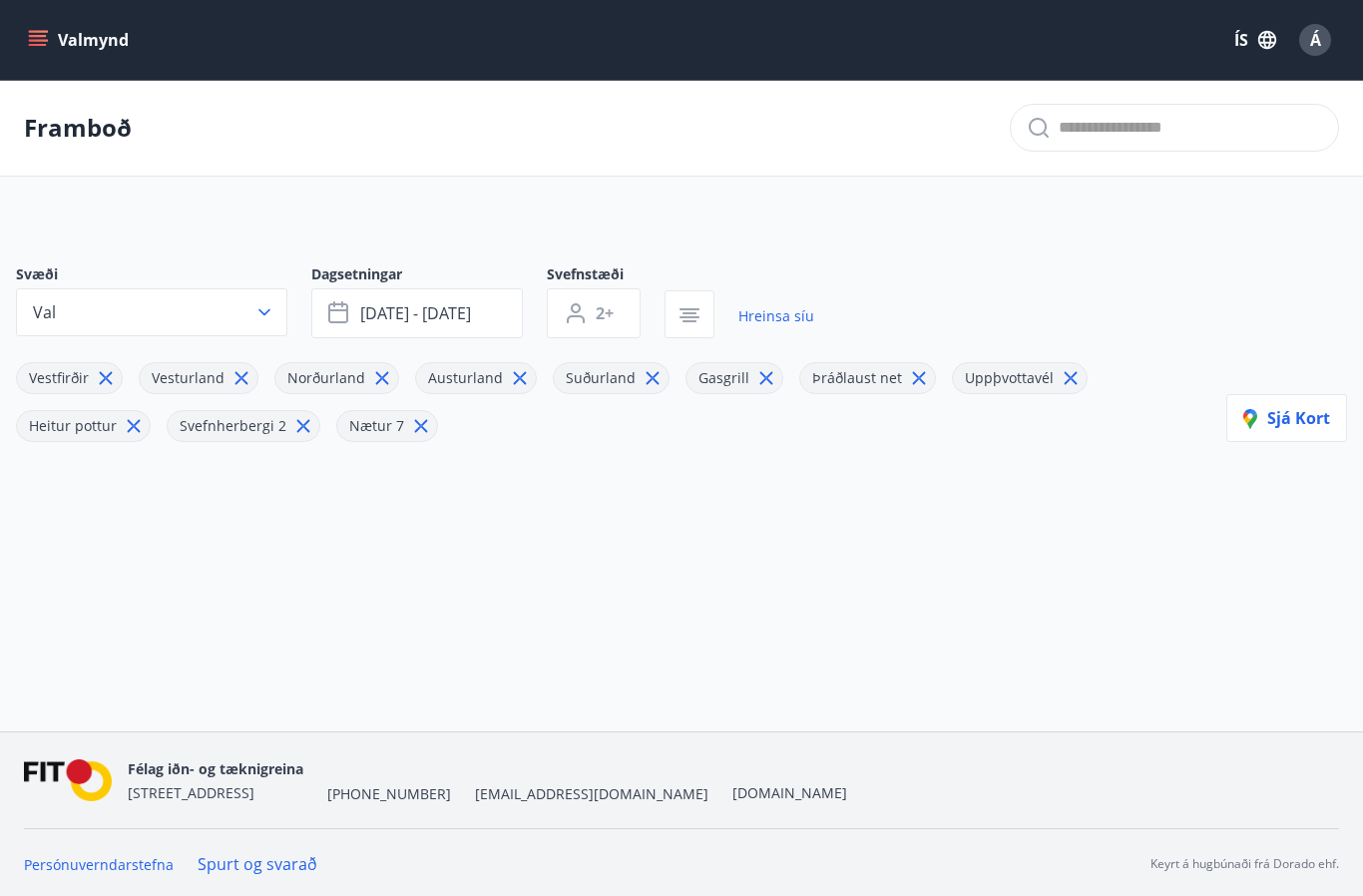 click on "Valmynd" at bounding box center (80, 40) 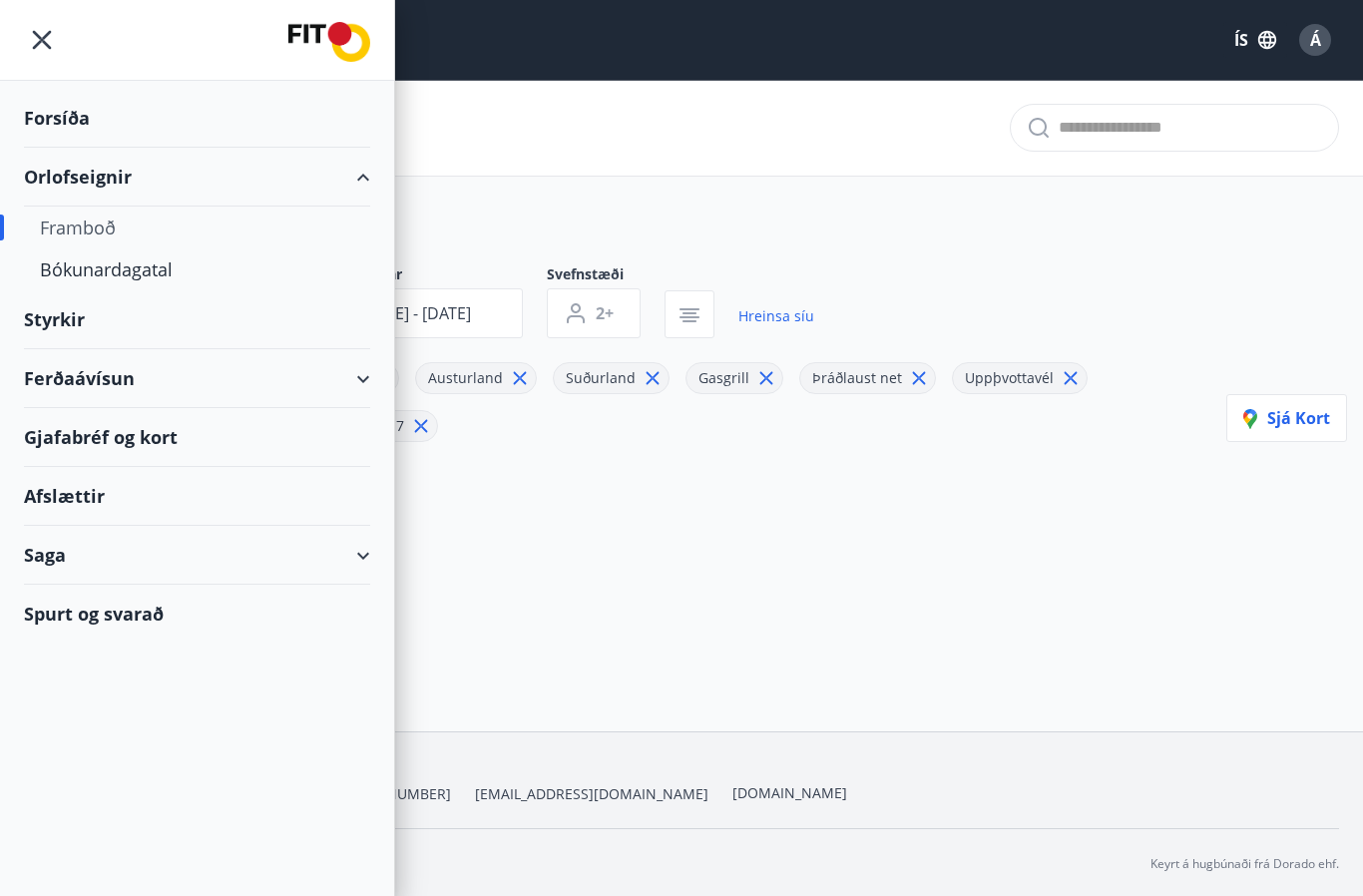 click on "Orlofseignir" at bounding box center (197, 177) 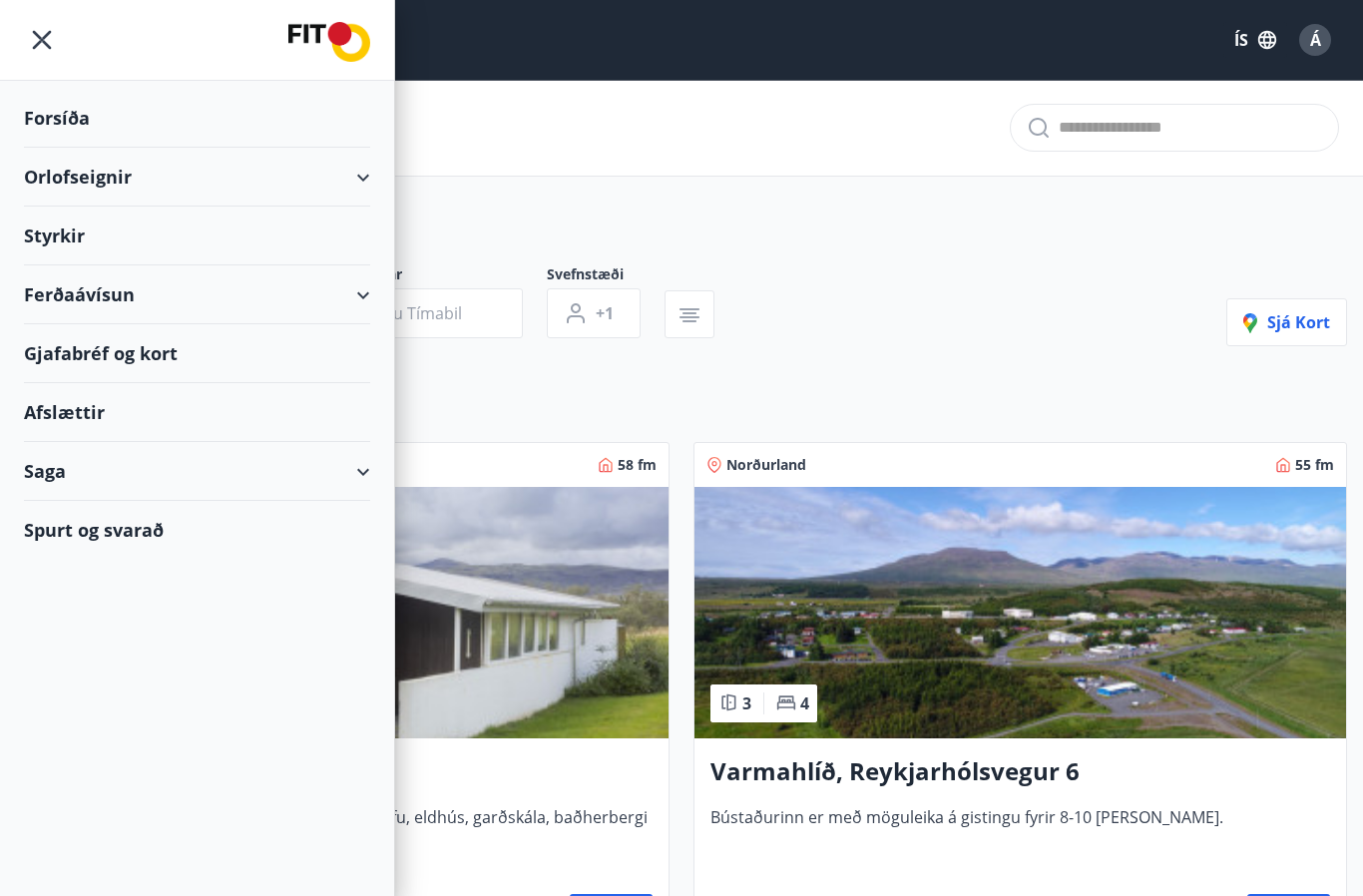 type on "*" 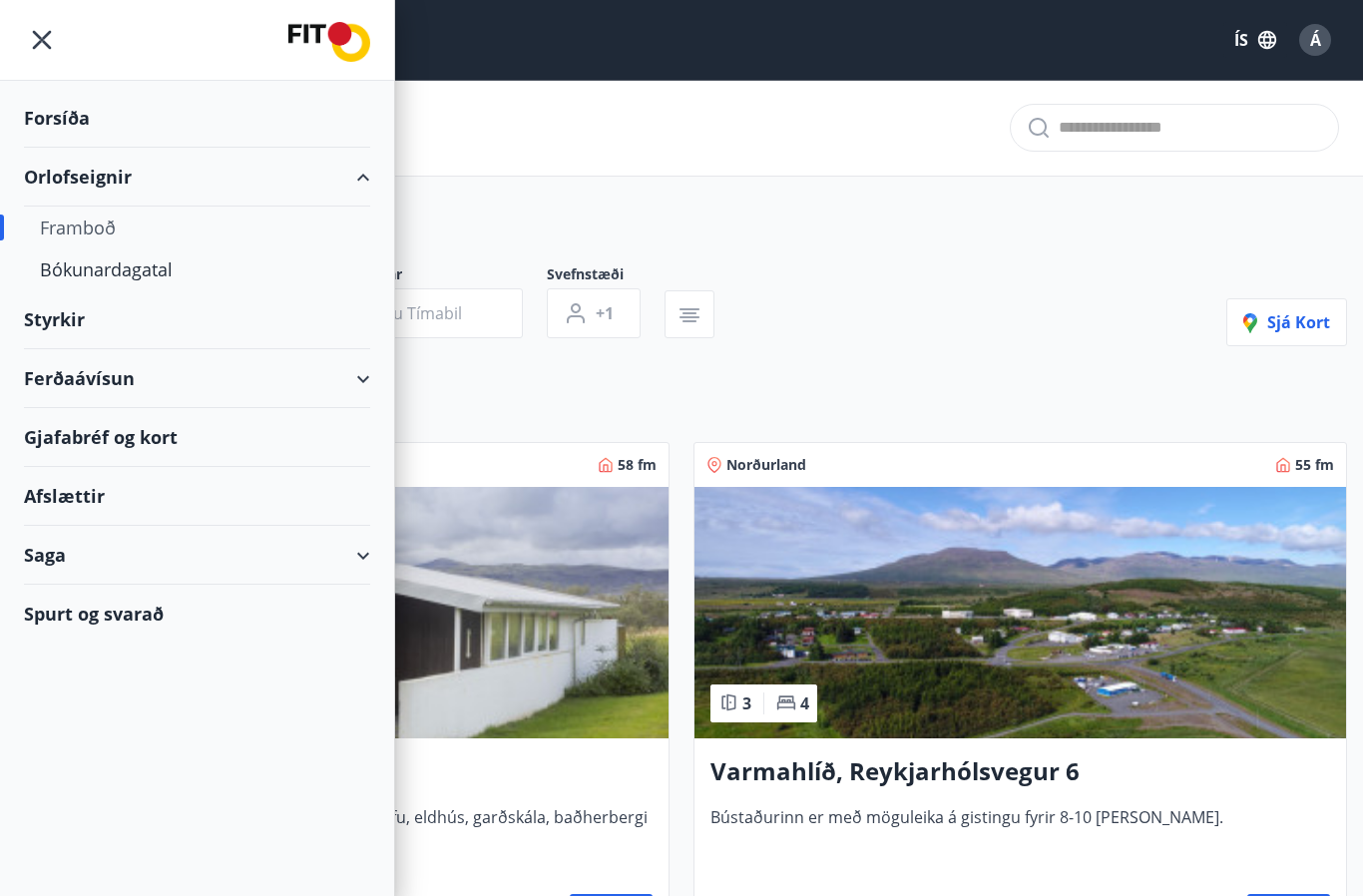 click on "Bókunardagatal" at bounding box center (197, 269) 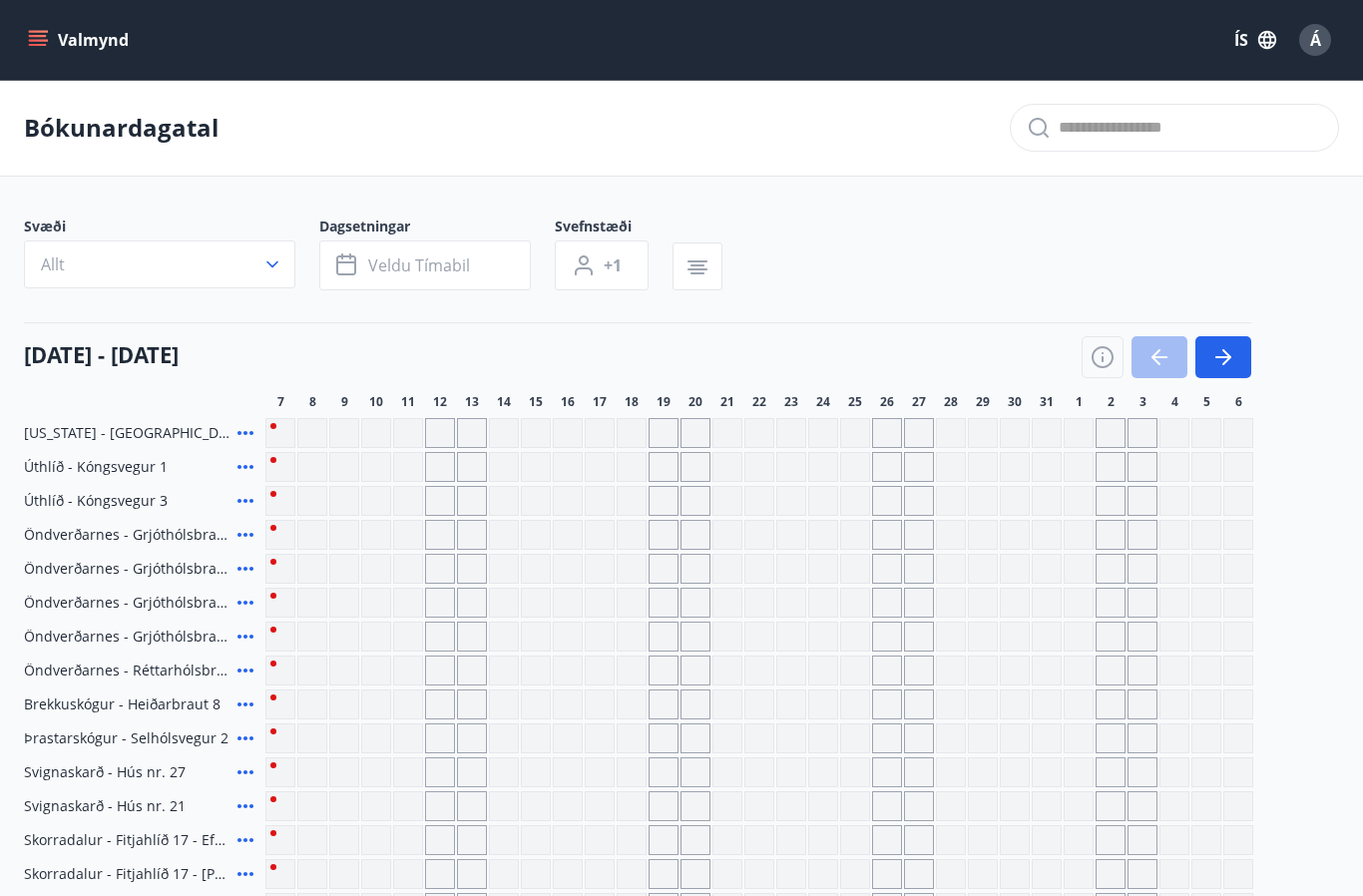 click on "Allt" at bounding box center (160, 264) 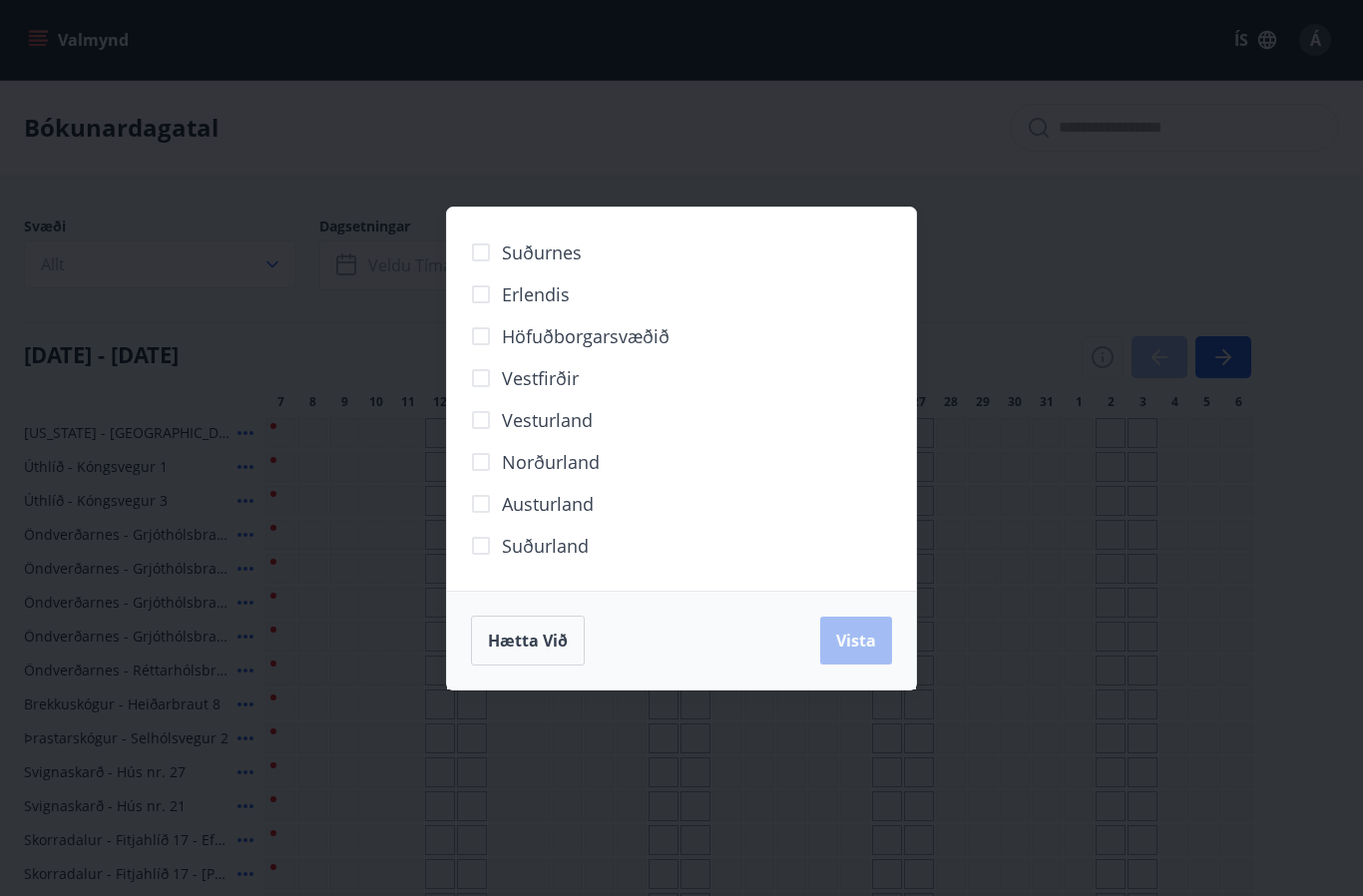 click on "Vestfirðir" at bounding box center [540, 378] 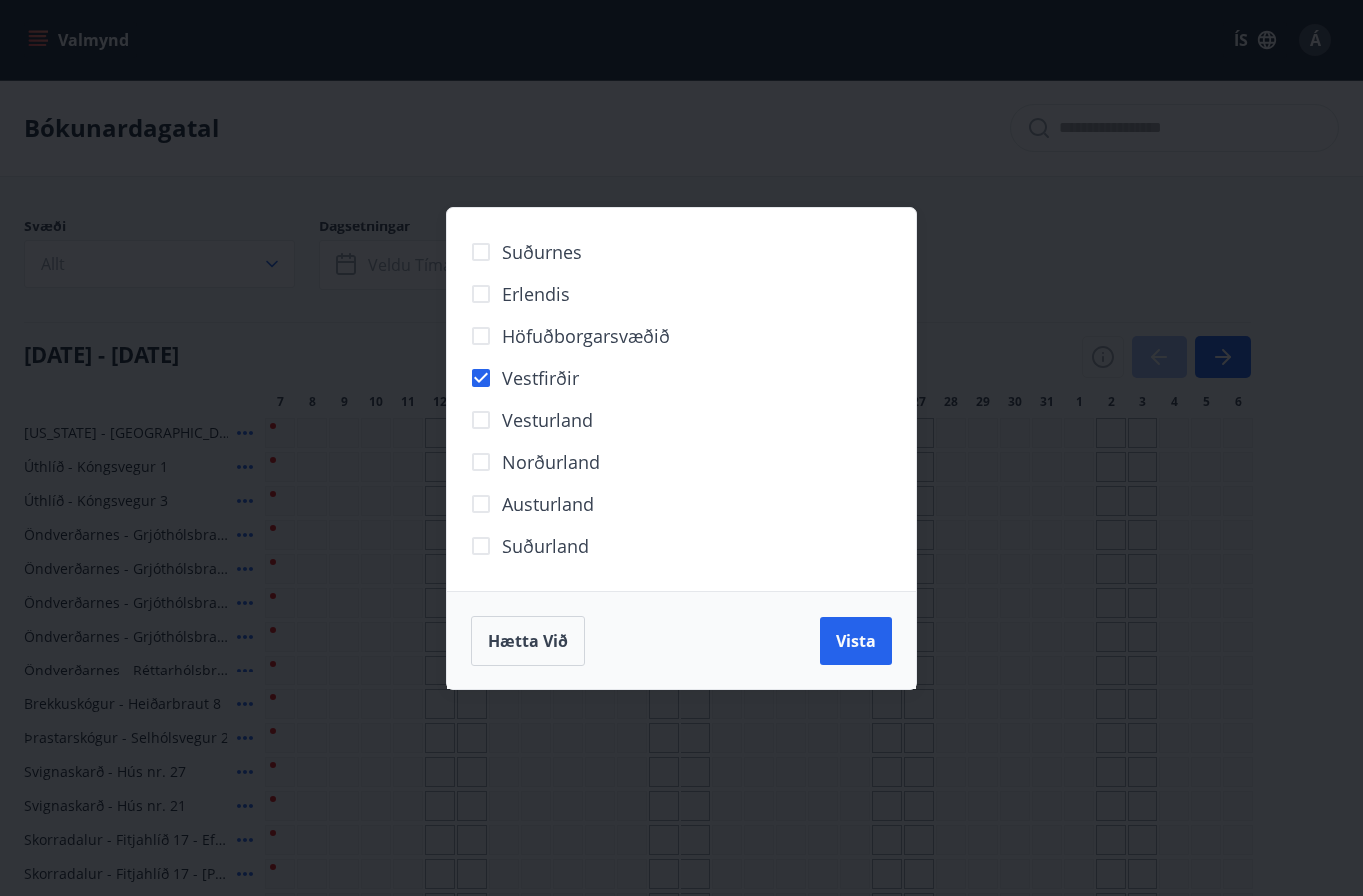 click on "Vesturland" at bounding box center [547, 420] 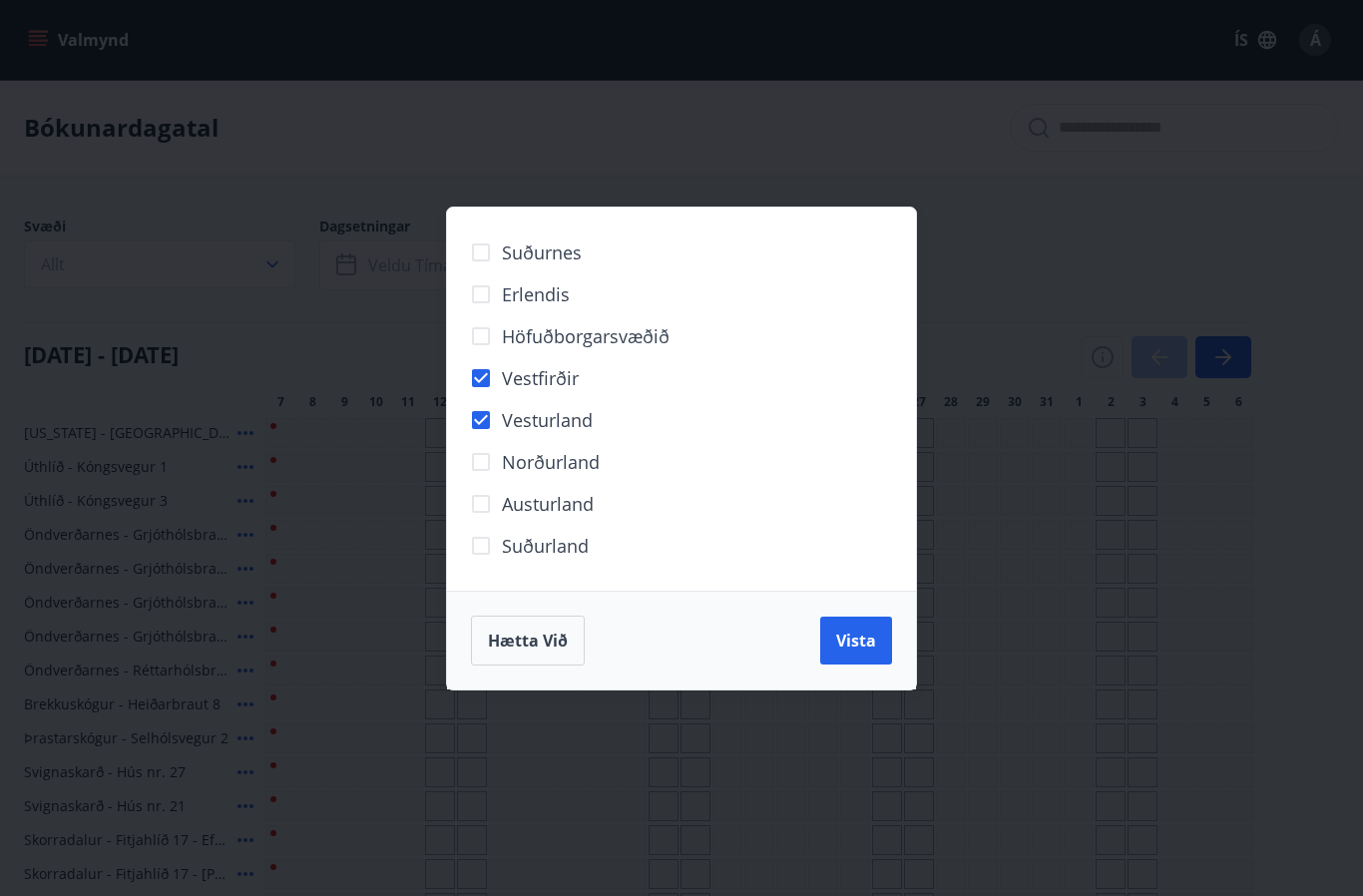 click on "Norðurland" at bounding box center [551, 462] 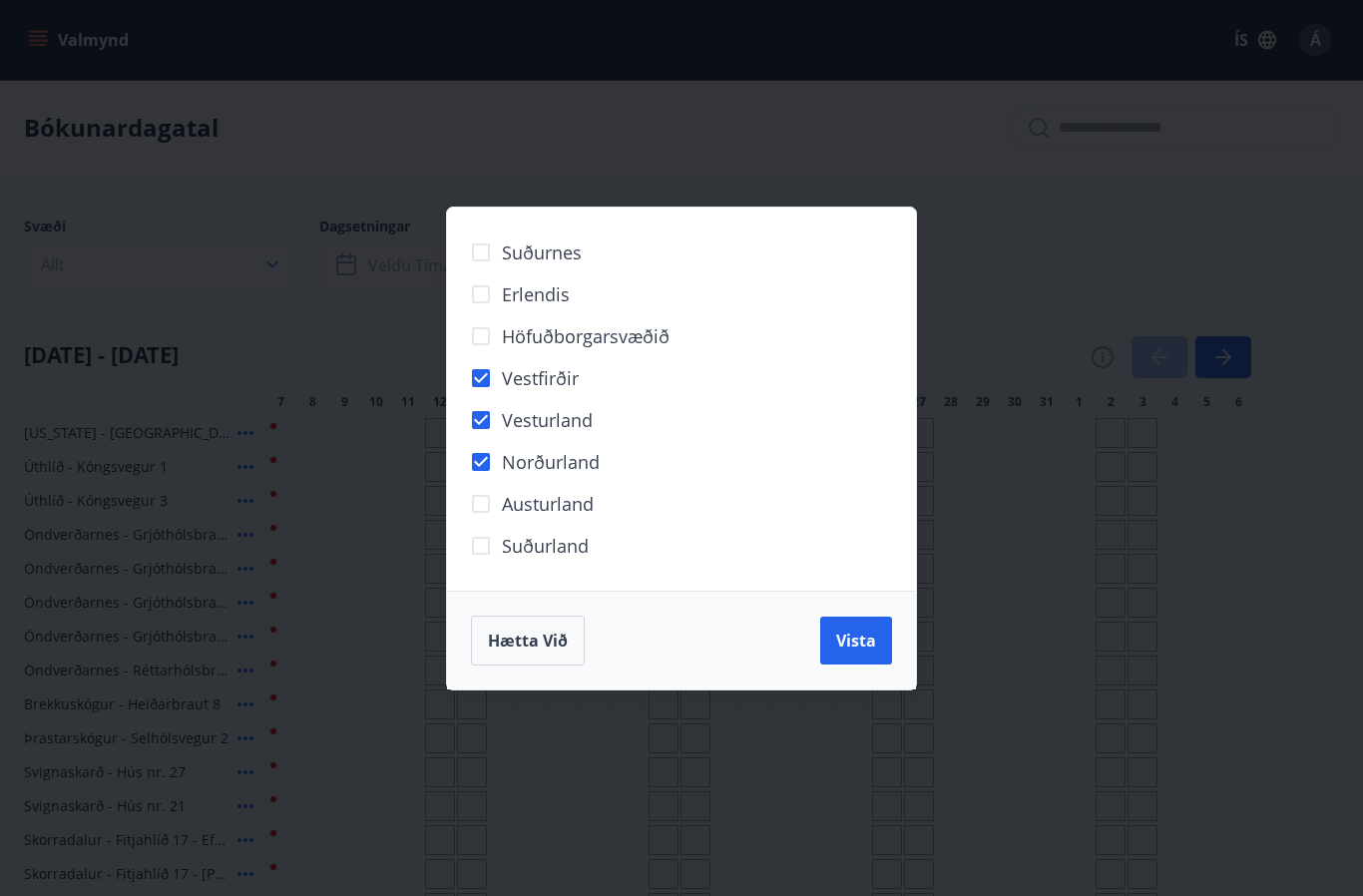 click on "Austurland" at bounding box center [548, 504] 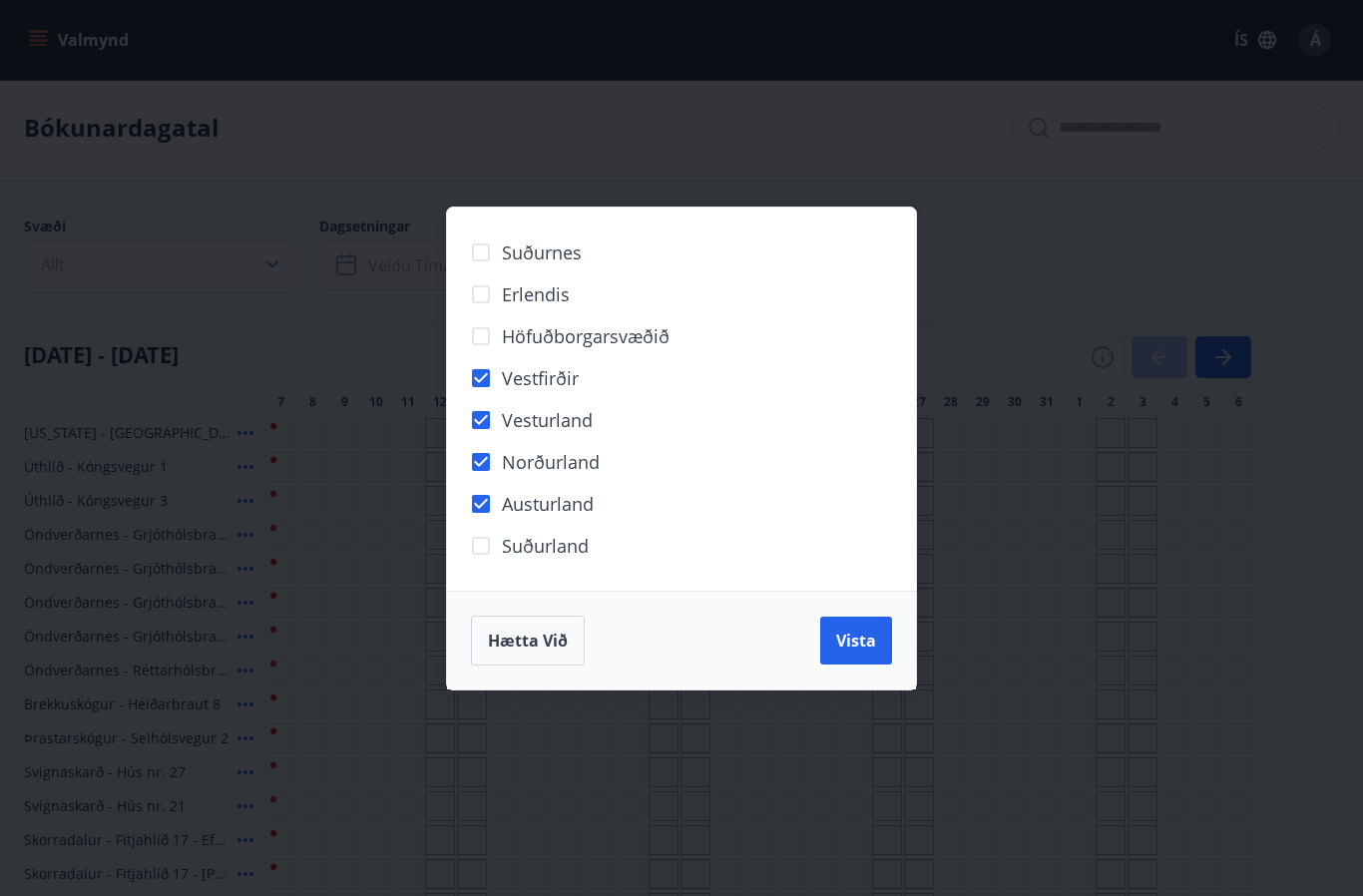 click on "Suðurland" at bounding box center [545, 546] 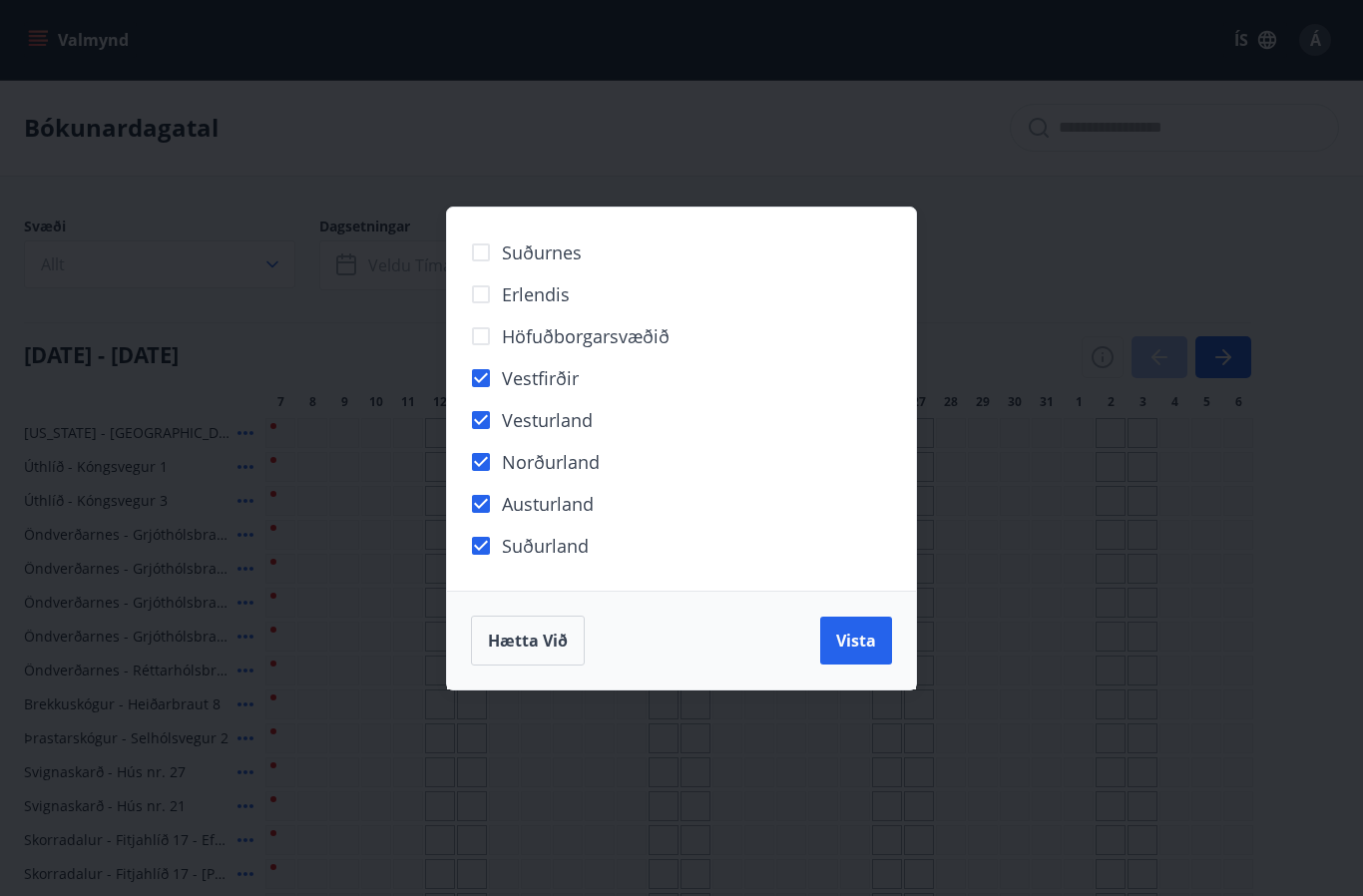 click on "Vista" at bounding box center (856, 641) 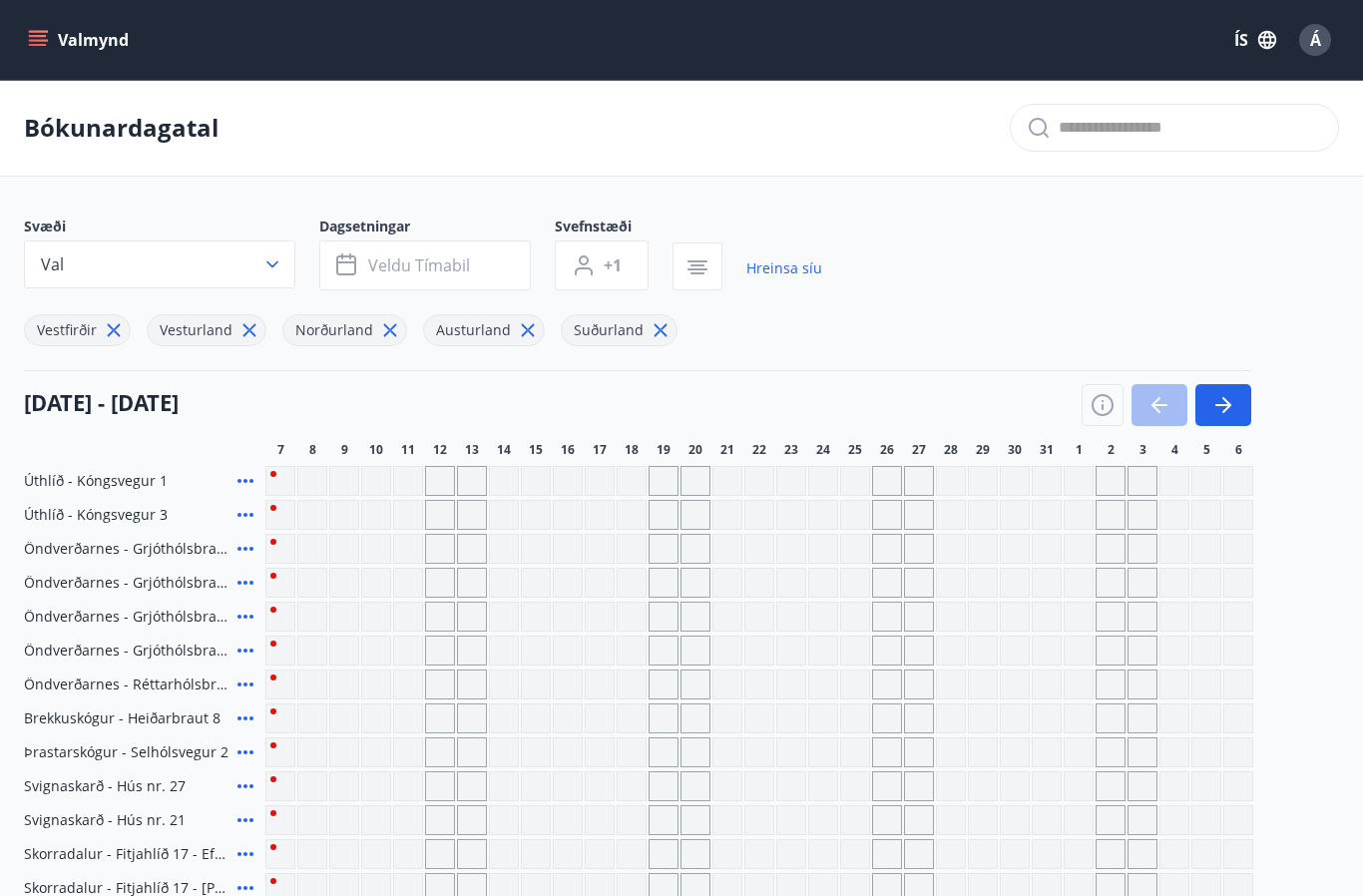 click on "Svæði Val Dagsetningar Veldu tímabil Svefnstæði +1 Hreinsa síu Vestfirðir Vesturland Norðurland Austurland Suðurland" at bounding box center [682, 281] 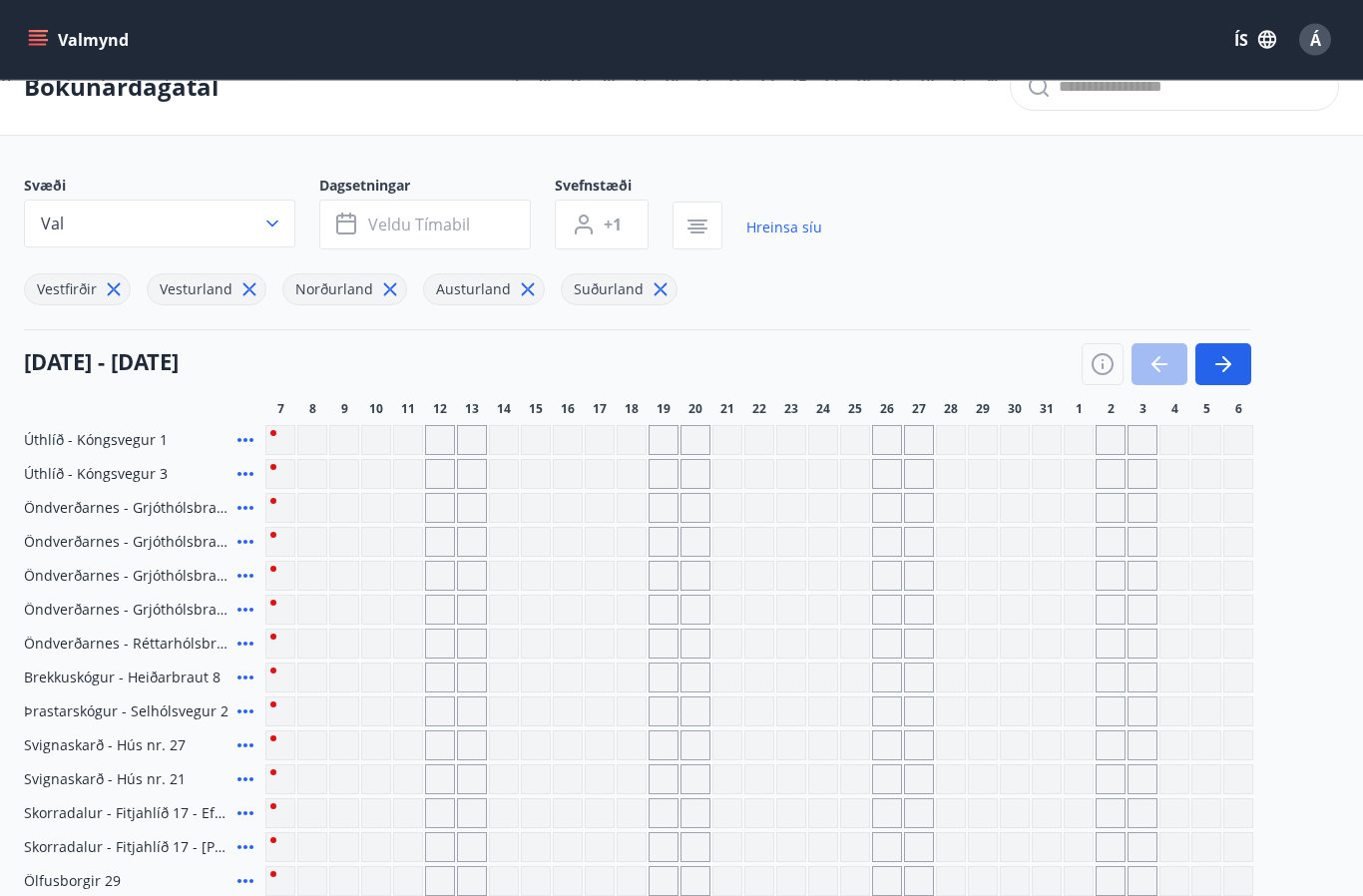 scroll, scrollTop: 0, scrollLeft: 0, axis: both 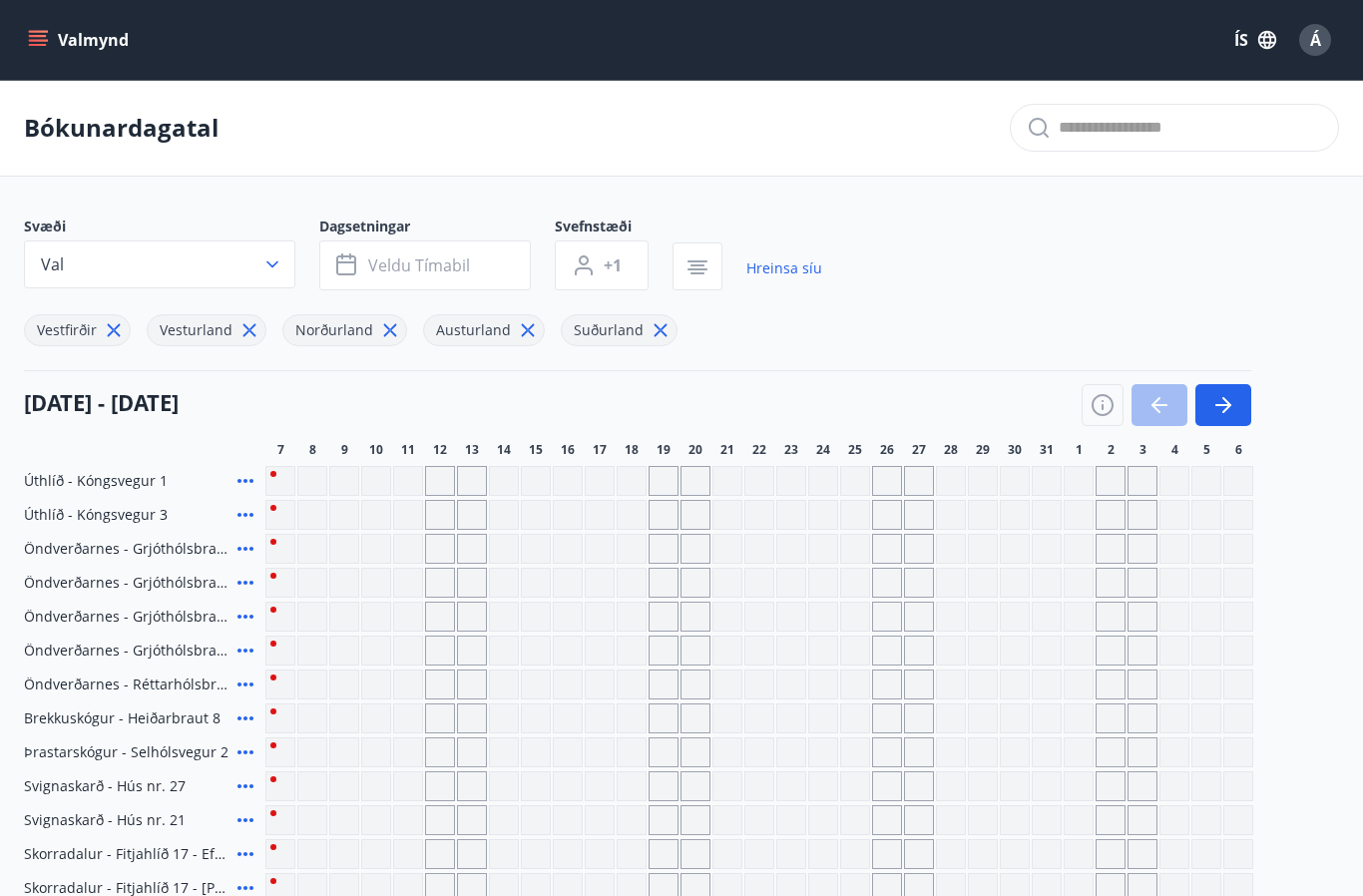 click 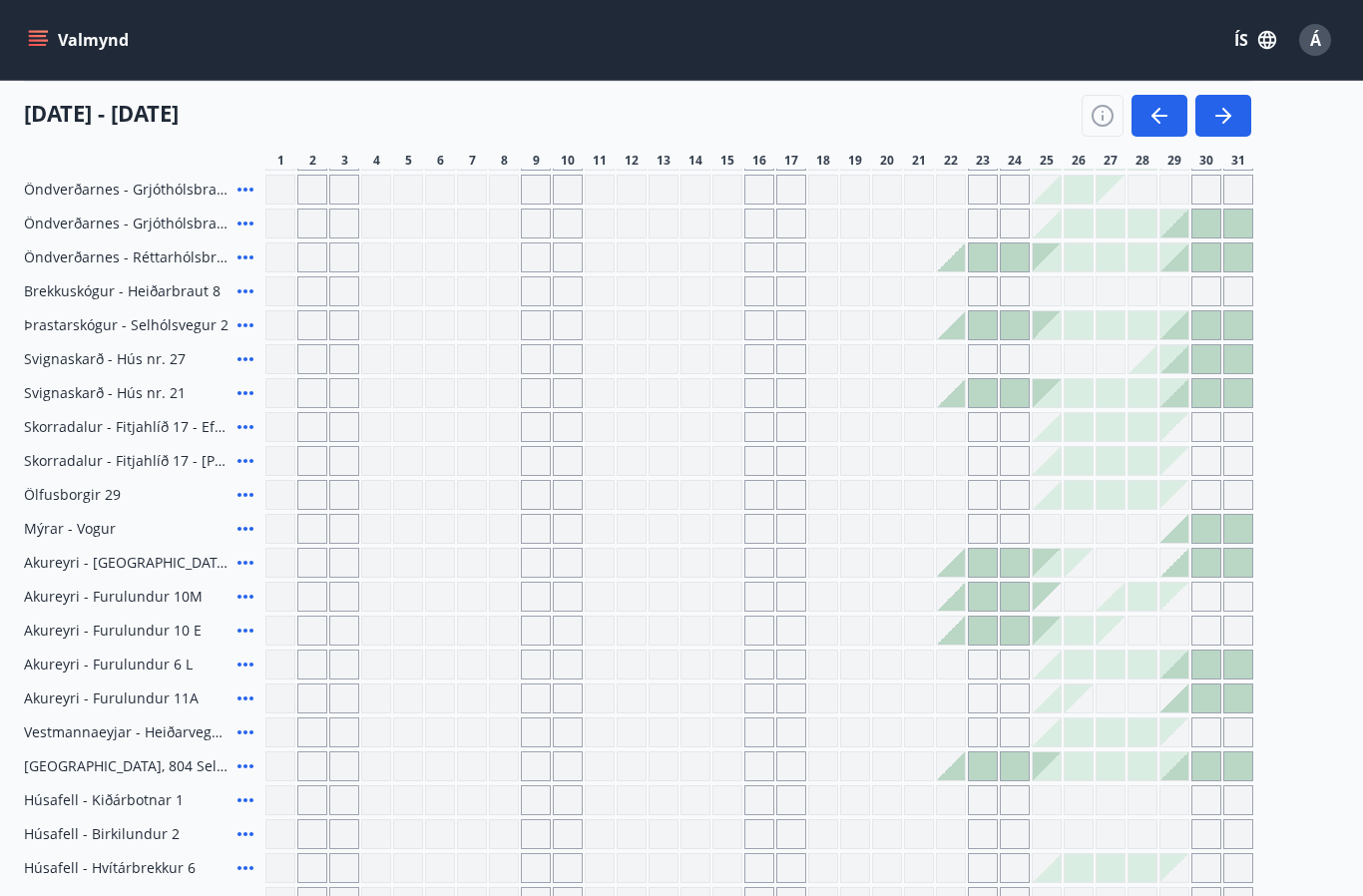 scroll, scrollTop: 425, scrollLeft: 0, axis: vertical 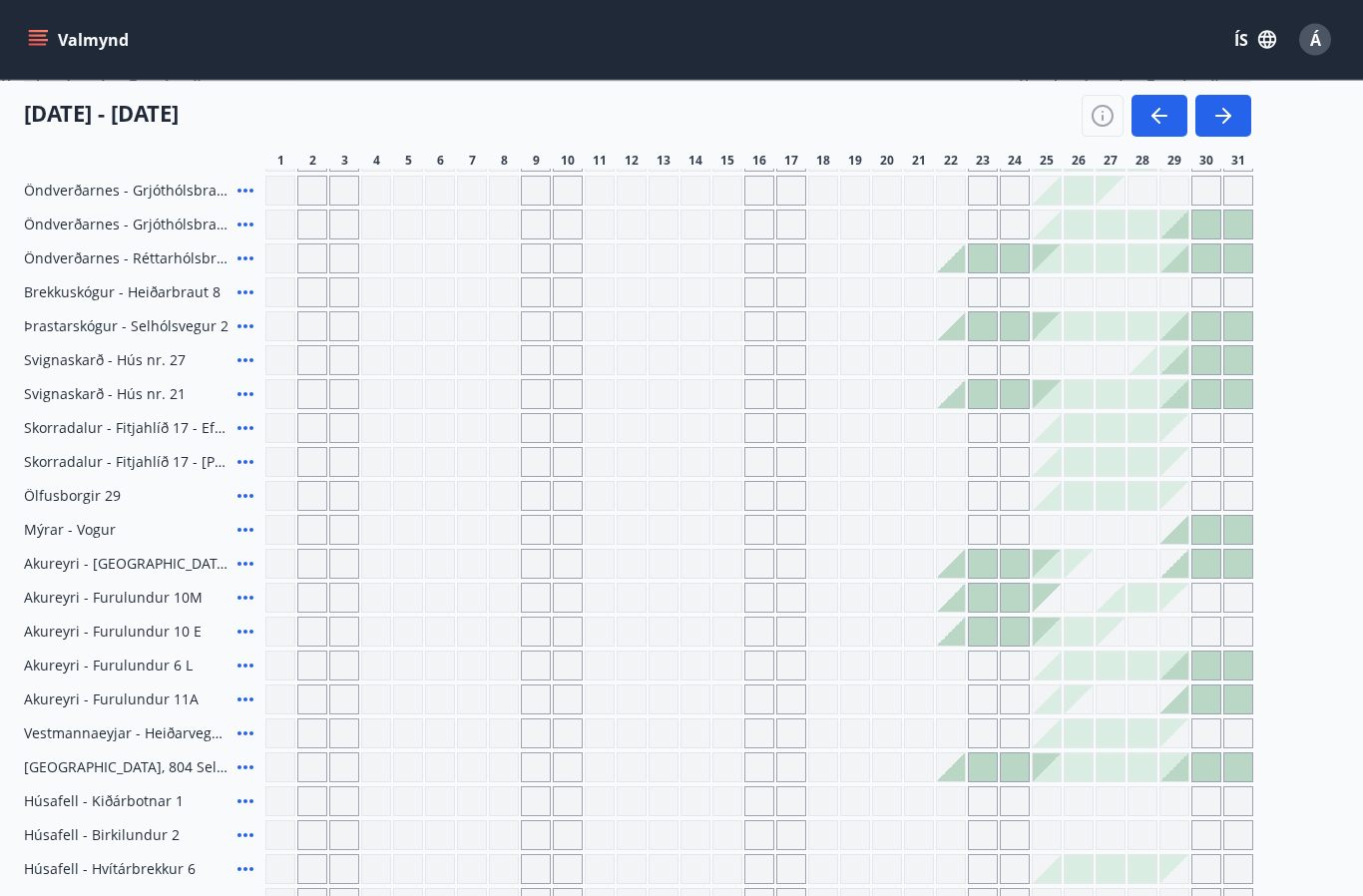 click 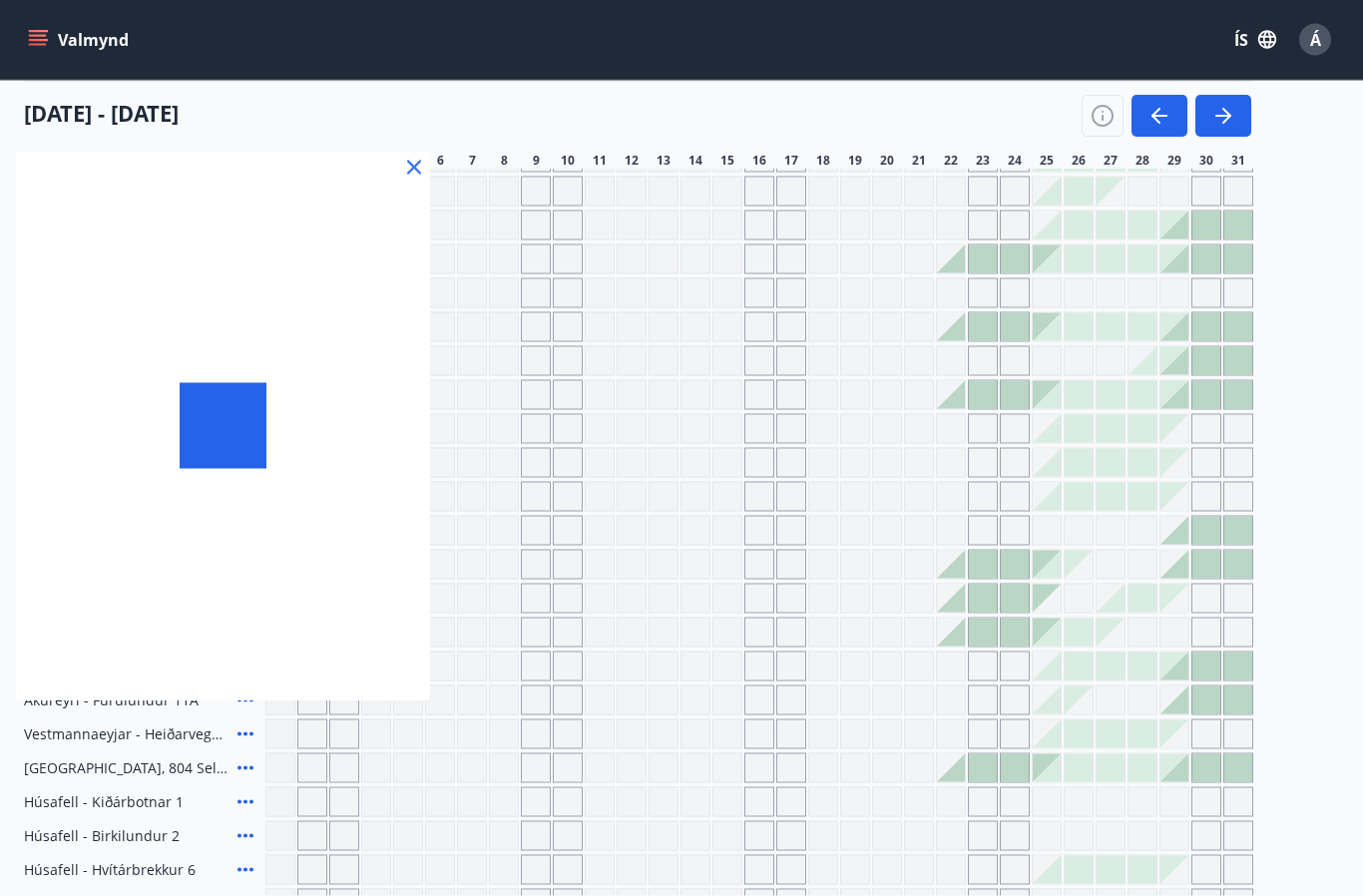 scroll, scrollTop: 426, scrollLeft: 0, axis: vertical 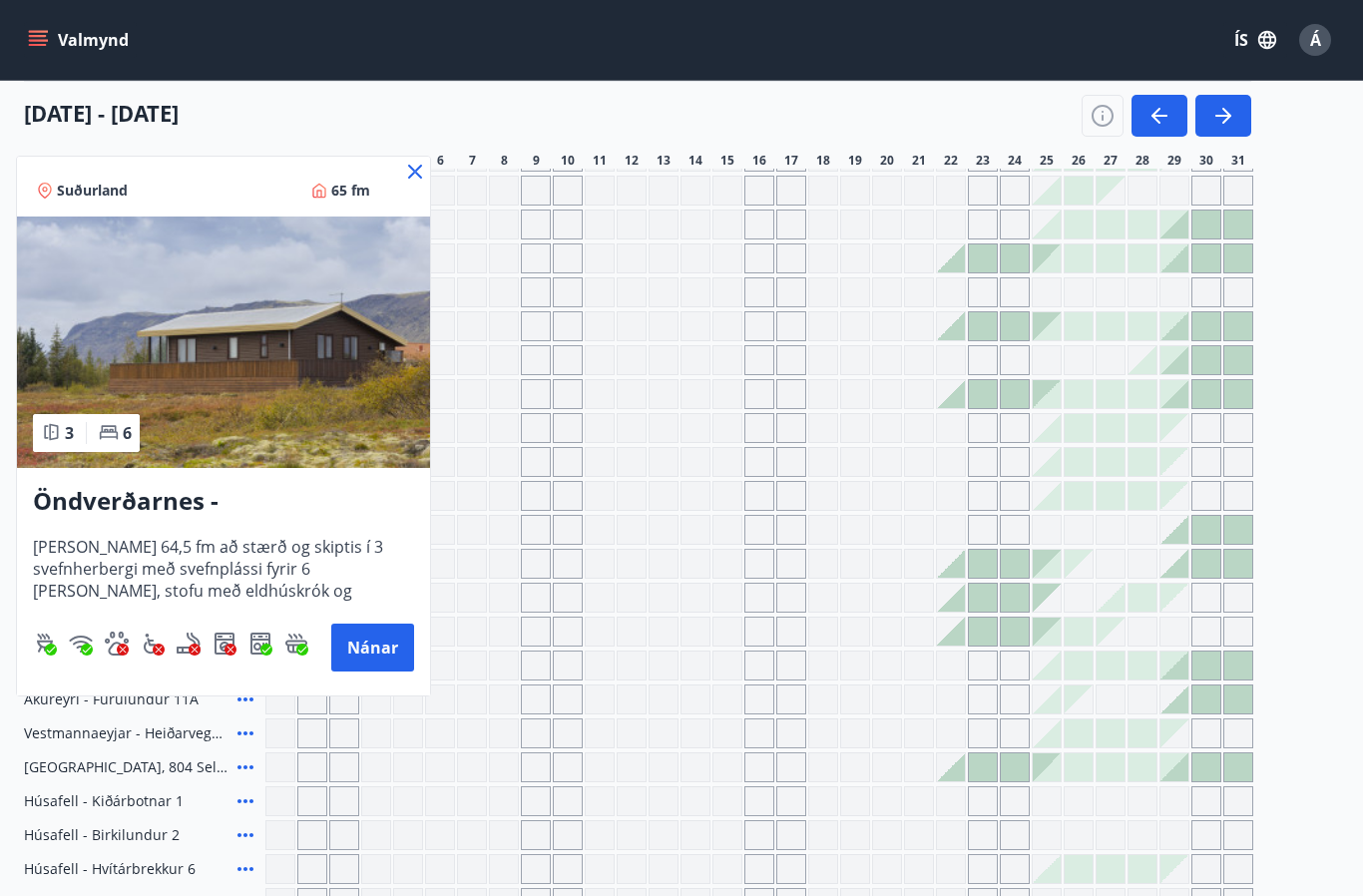 click 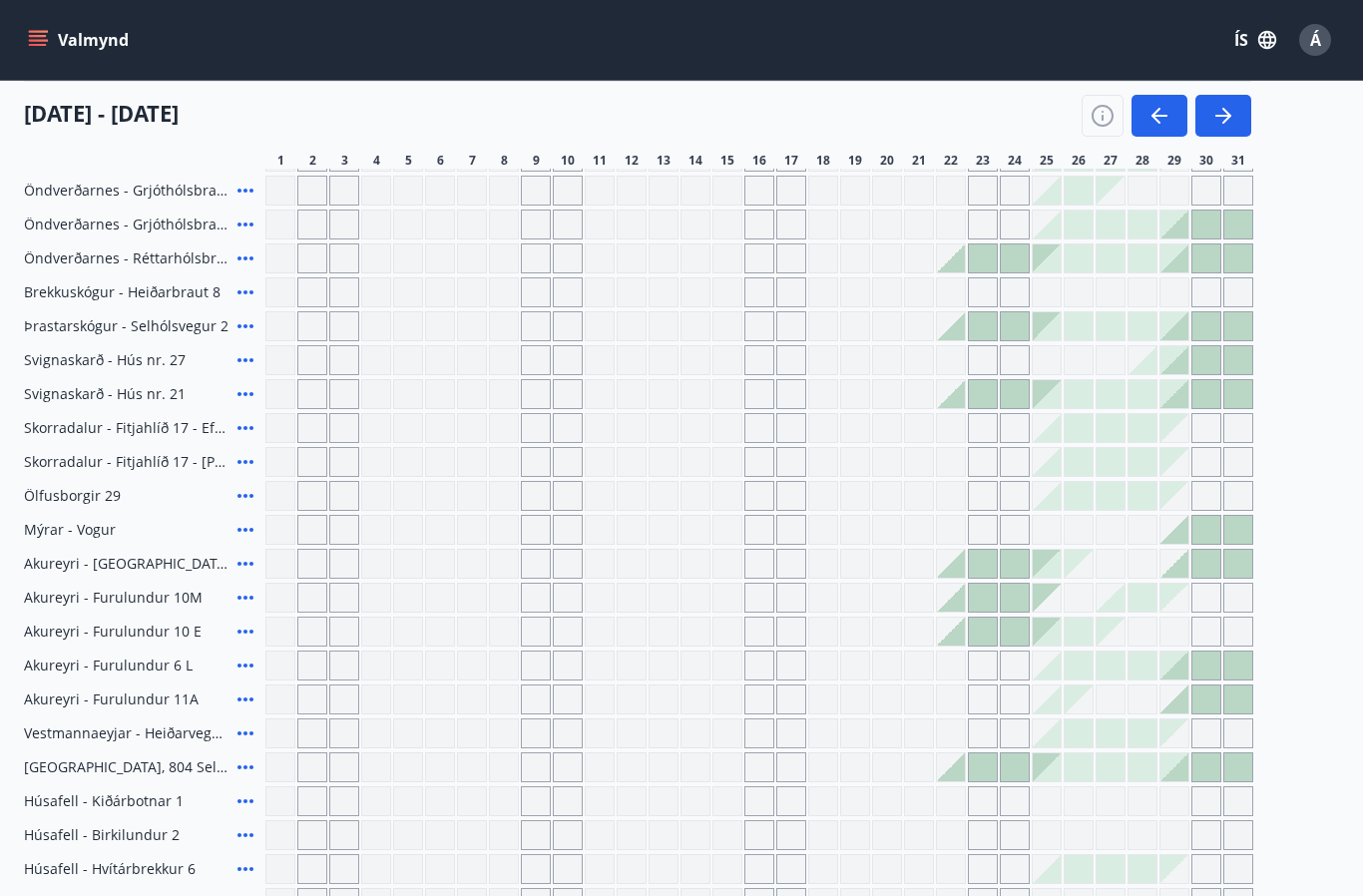 click at bounding box center (951, 258) 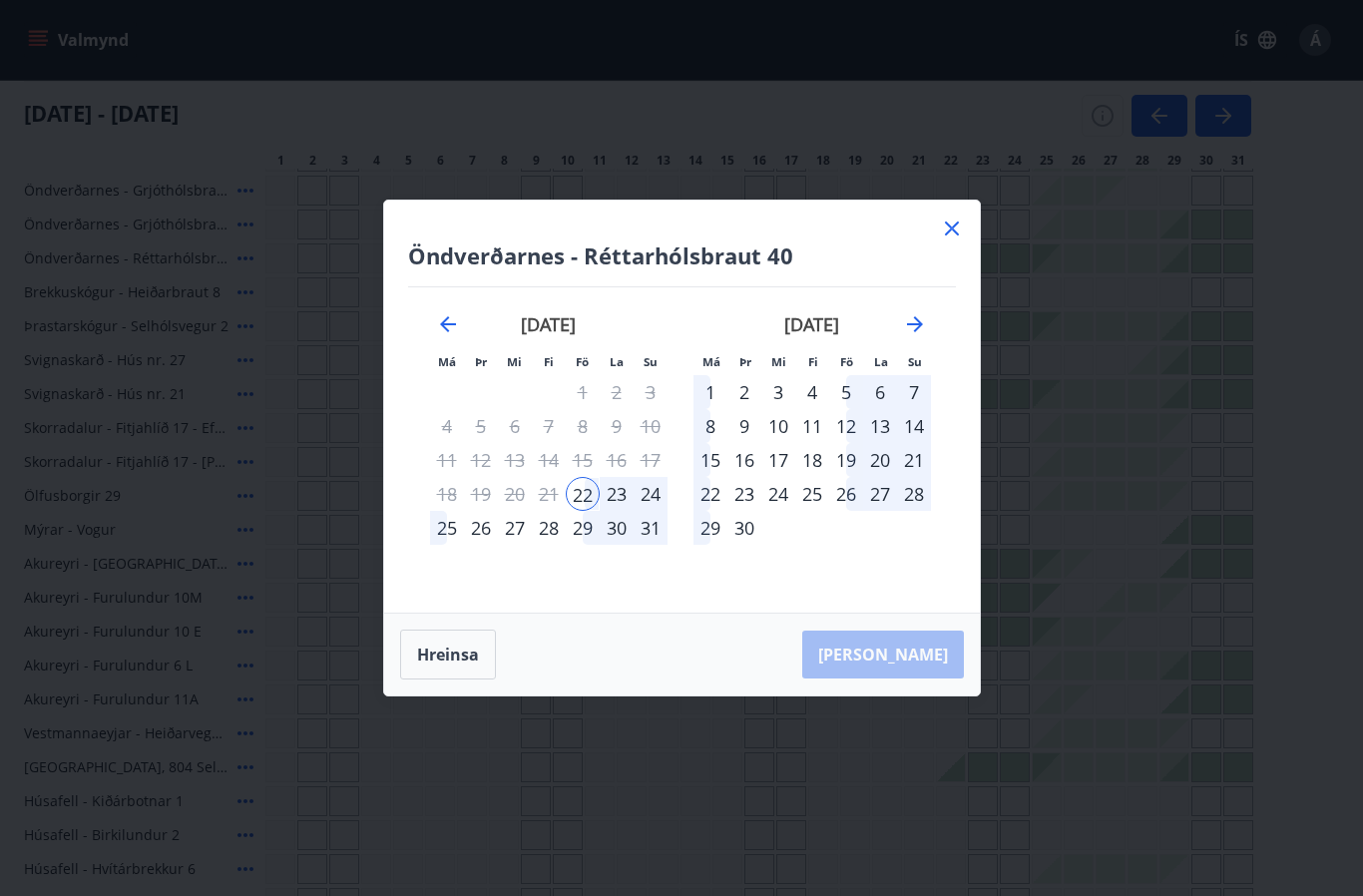 click 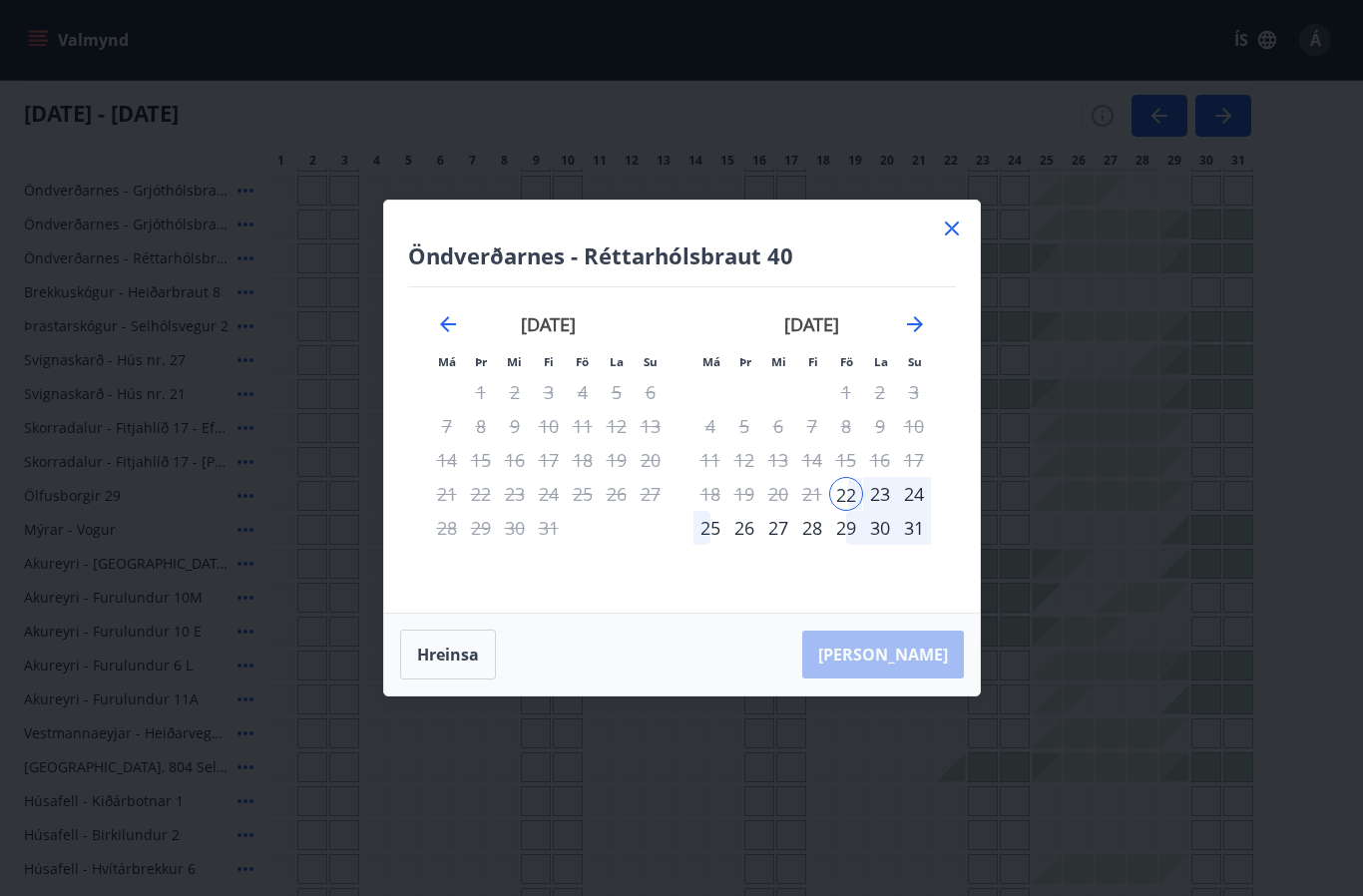 click on "Öndverðarnes - Réttarhólsbraut 40 Má Þr Mi Fi Fö La Su Má Þr Mi Fi Fö La Su júní 2025 1 2 3 4 5 6 7 8 9 10 11 12 13 14 15 16 17 18 19 20 21 22 23 24 25 26 27 28 29 30 júlí 2025 1 2 3 4 5 6 7 8 9 10 11 12 13 14 15 16 17 18 19 20 21 22 23 24 25 26 27 28 29 30 31 ágúst 2025 1 2 3 4 5 6 7 8 9 10 11 12 13 14 15 16 17 18 19 20 21 22 23 24 25 26 27 28 29 30 31 september 2025 1 2 3 4 5 6 7 8 9 10 11 12 13 14 15 16 17 18 19 20 21 22 23 24 25 26 27 28 29 30" at bounding box center [682, 406] 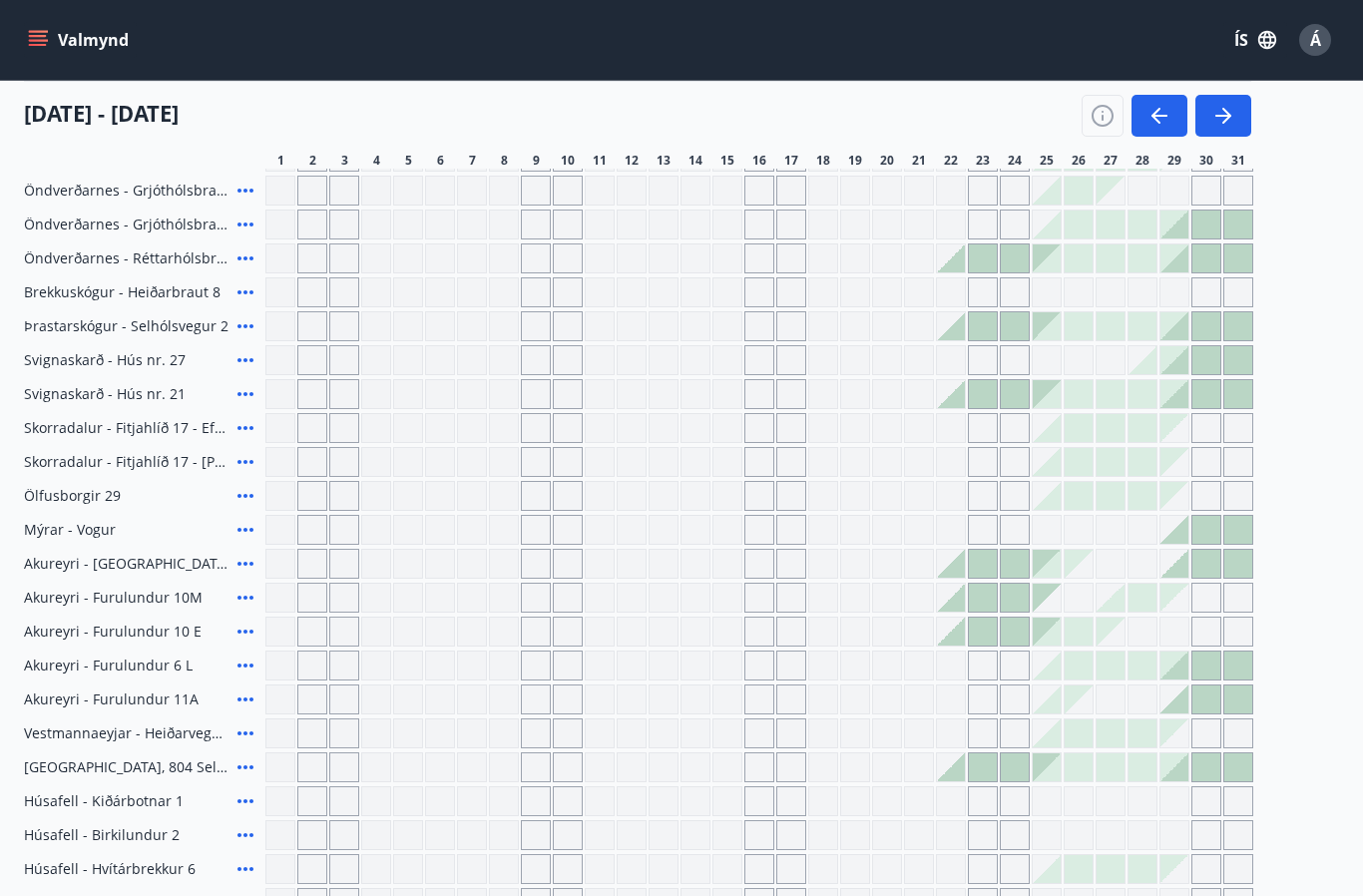 click 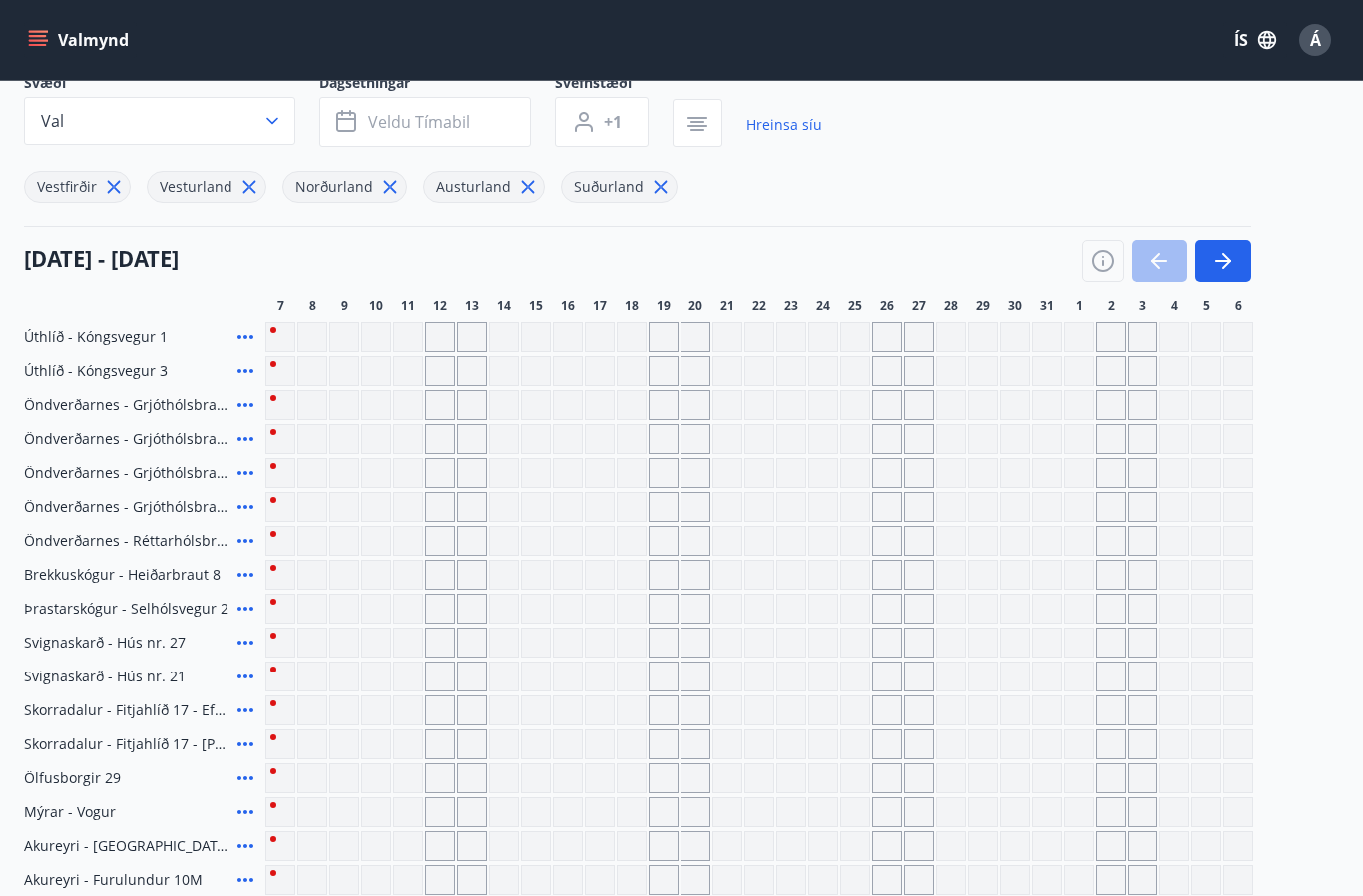 scroll, scrollTop: 143, scrollLeft: 0, axis: vertical 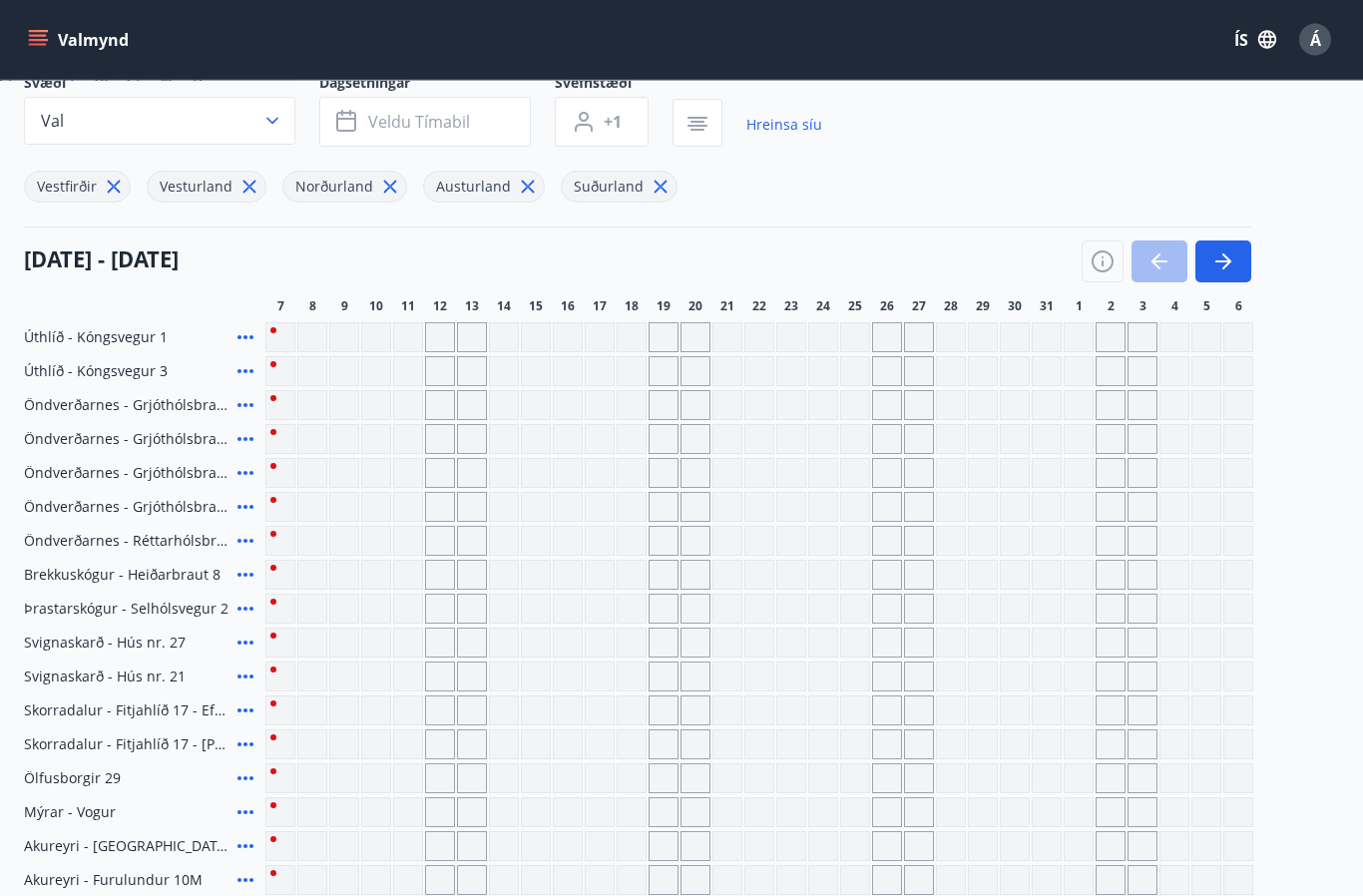 click on "Á" at bounding box center (1315, 40) 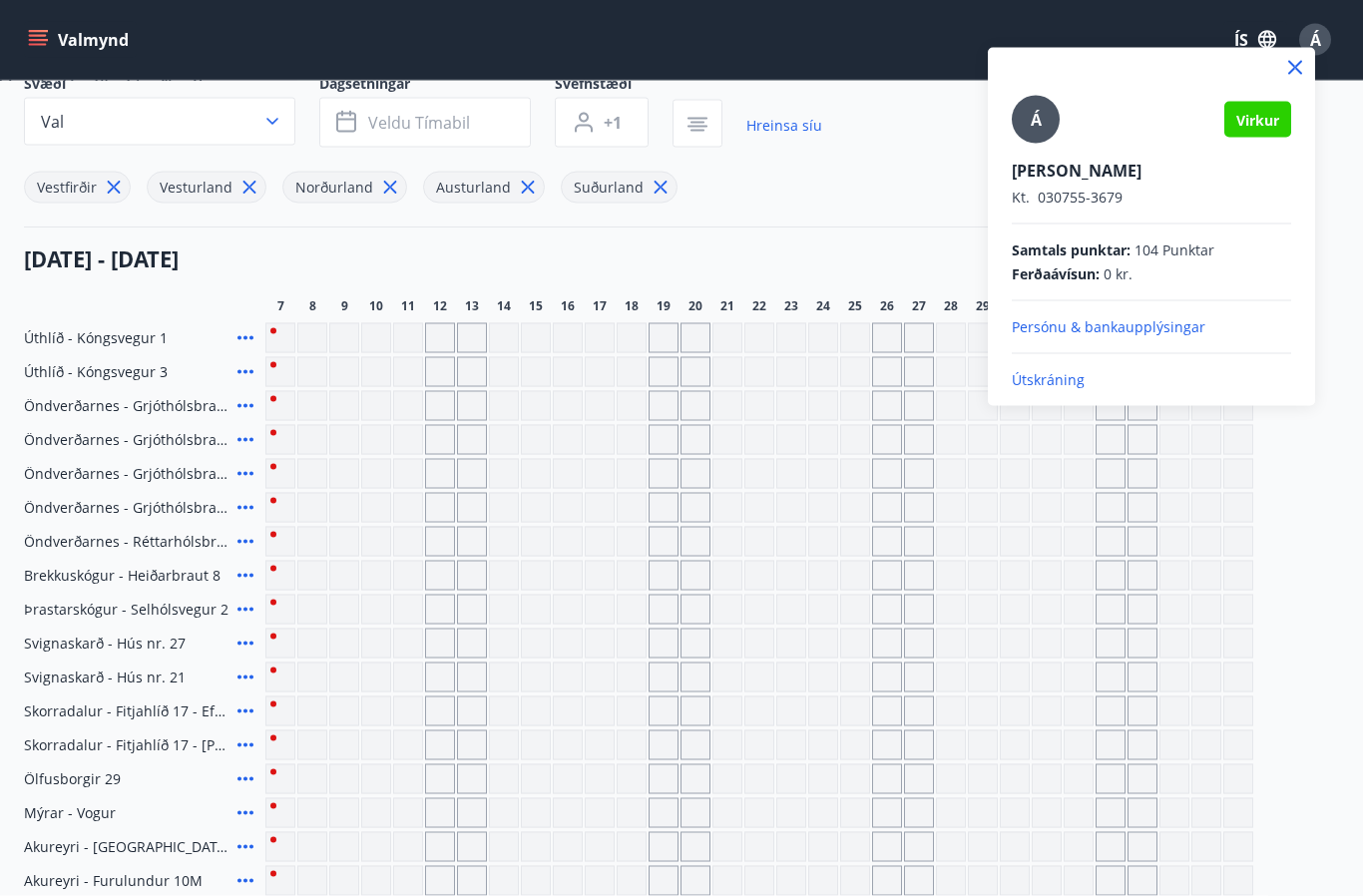 scroll, scrollTop: 144, scrollLeft: 0, axis: vertical 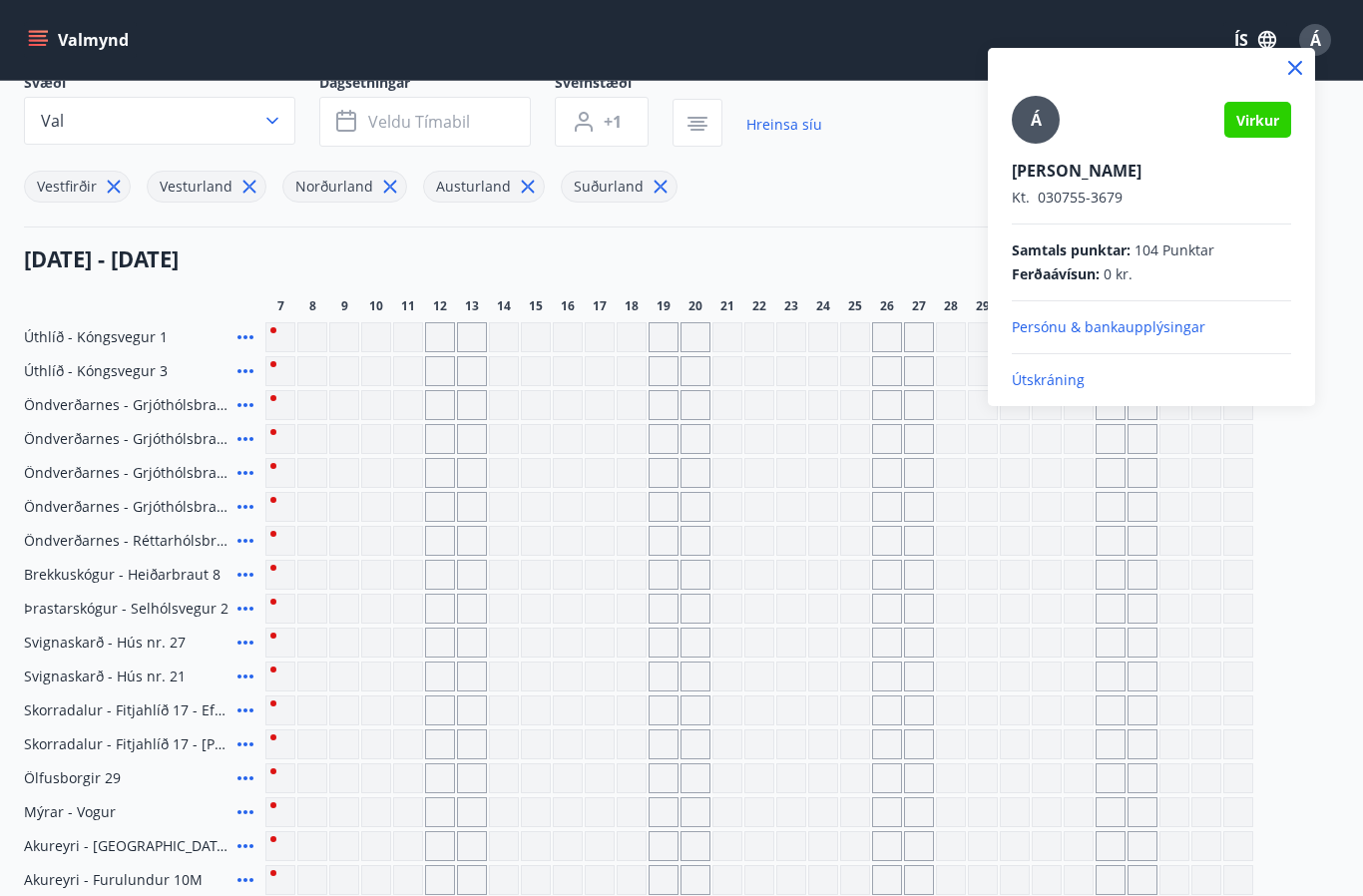 click on "Útskráning" at bounding box center [1151, 380] 